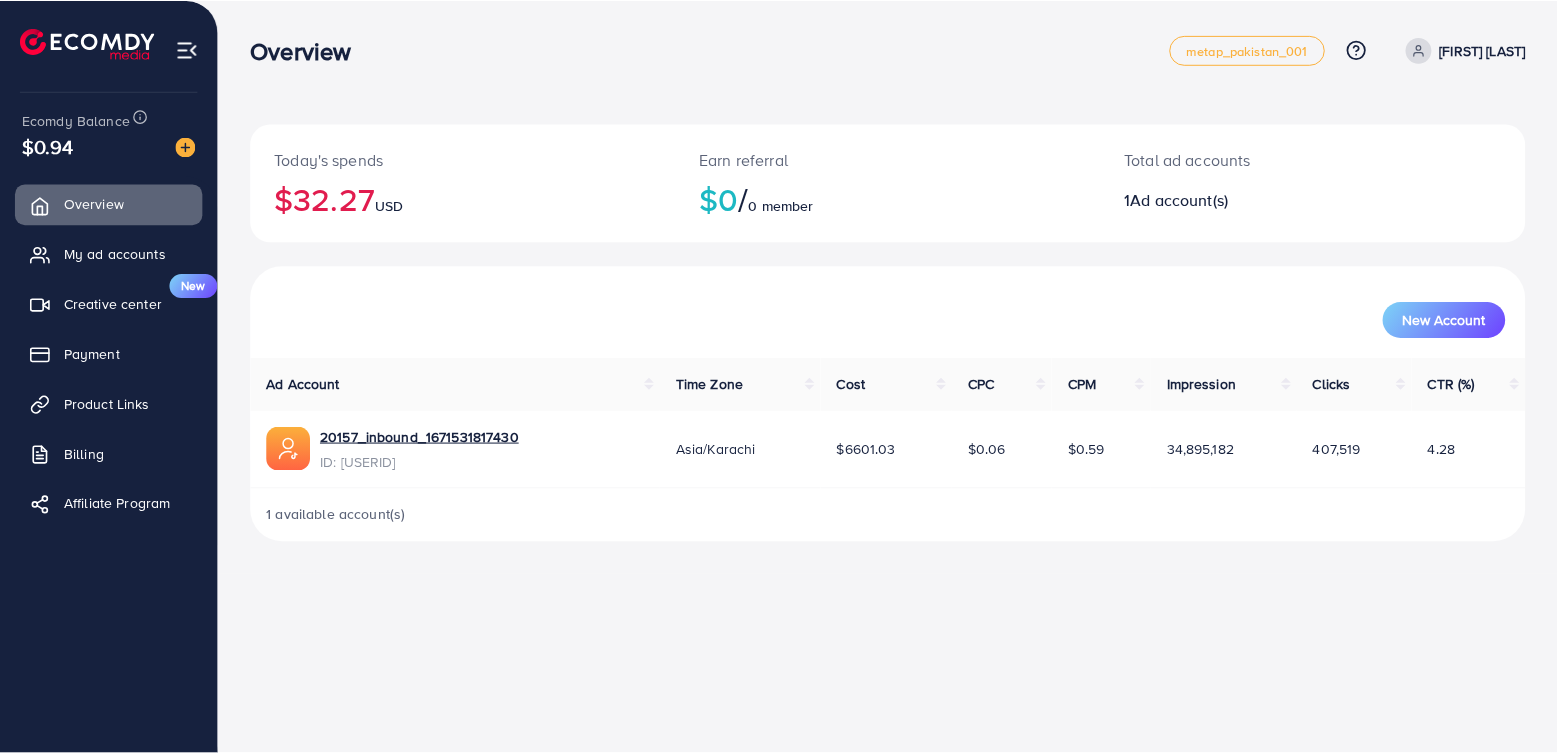 scroll, scrollTop: 0, scrollLeft: 0, axis: both 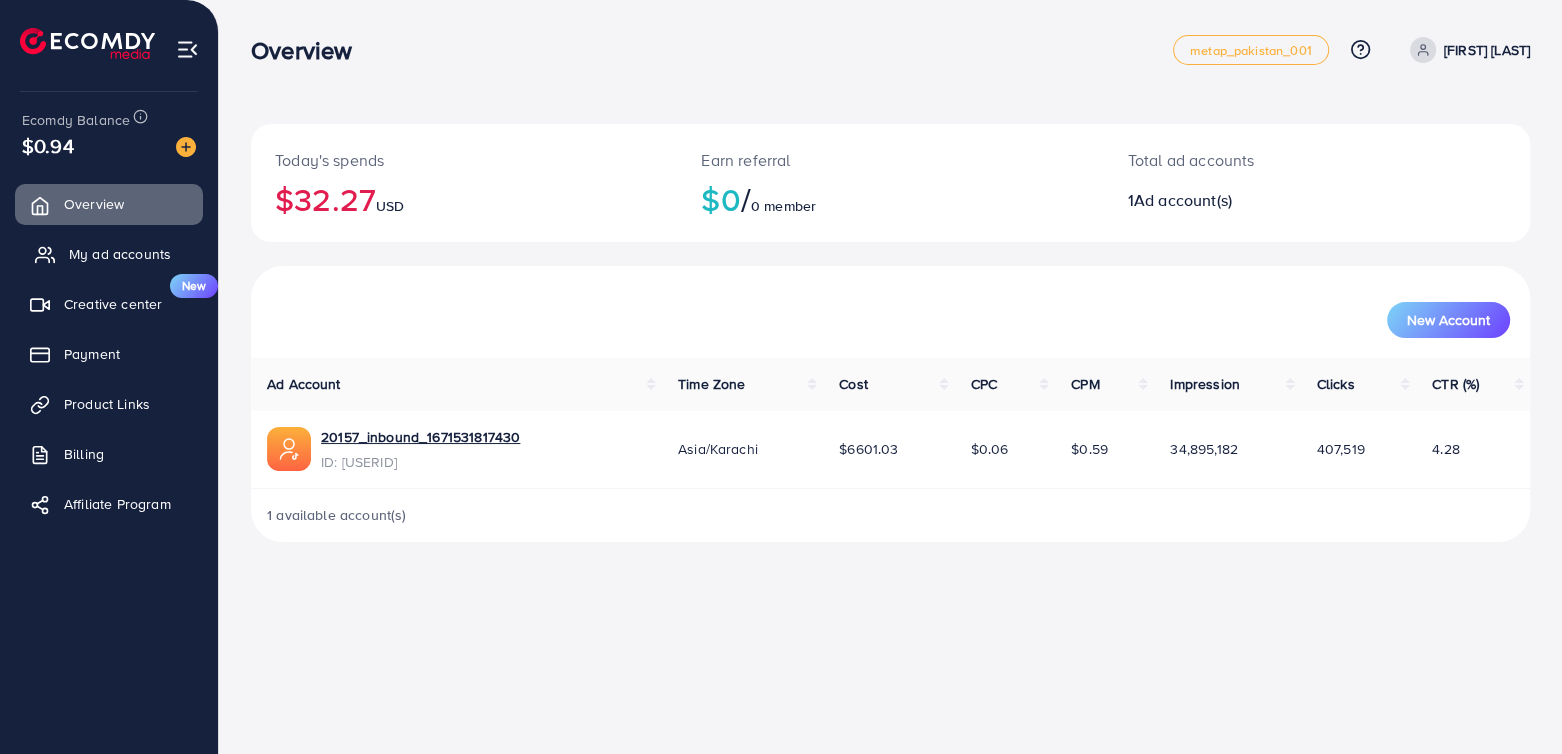 click on "My ad accounts" at bounding box center (120, 254) 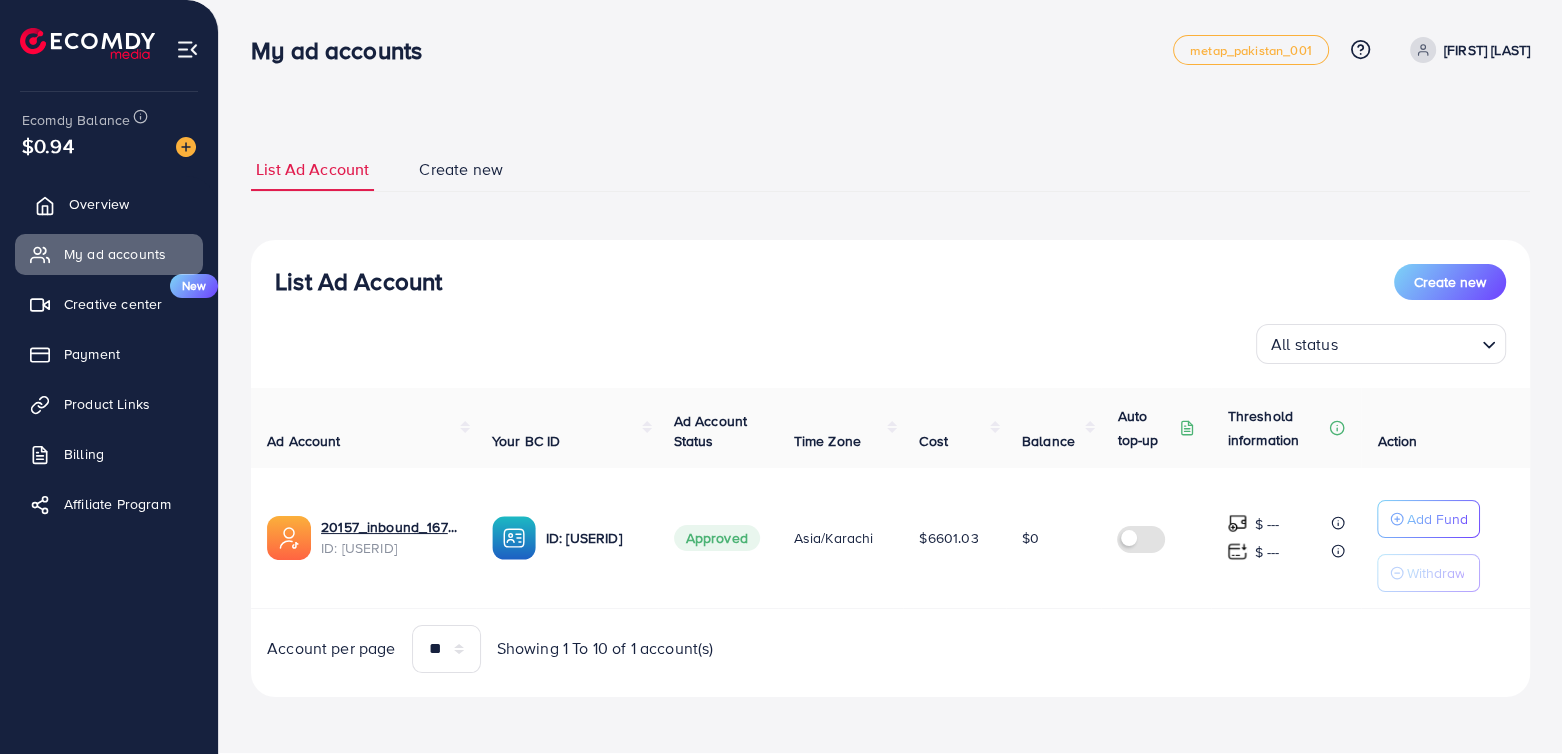 click on "Overview" at bounding box center [109, 204] 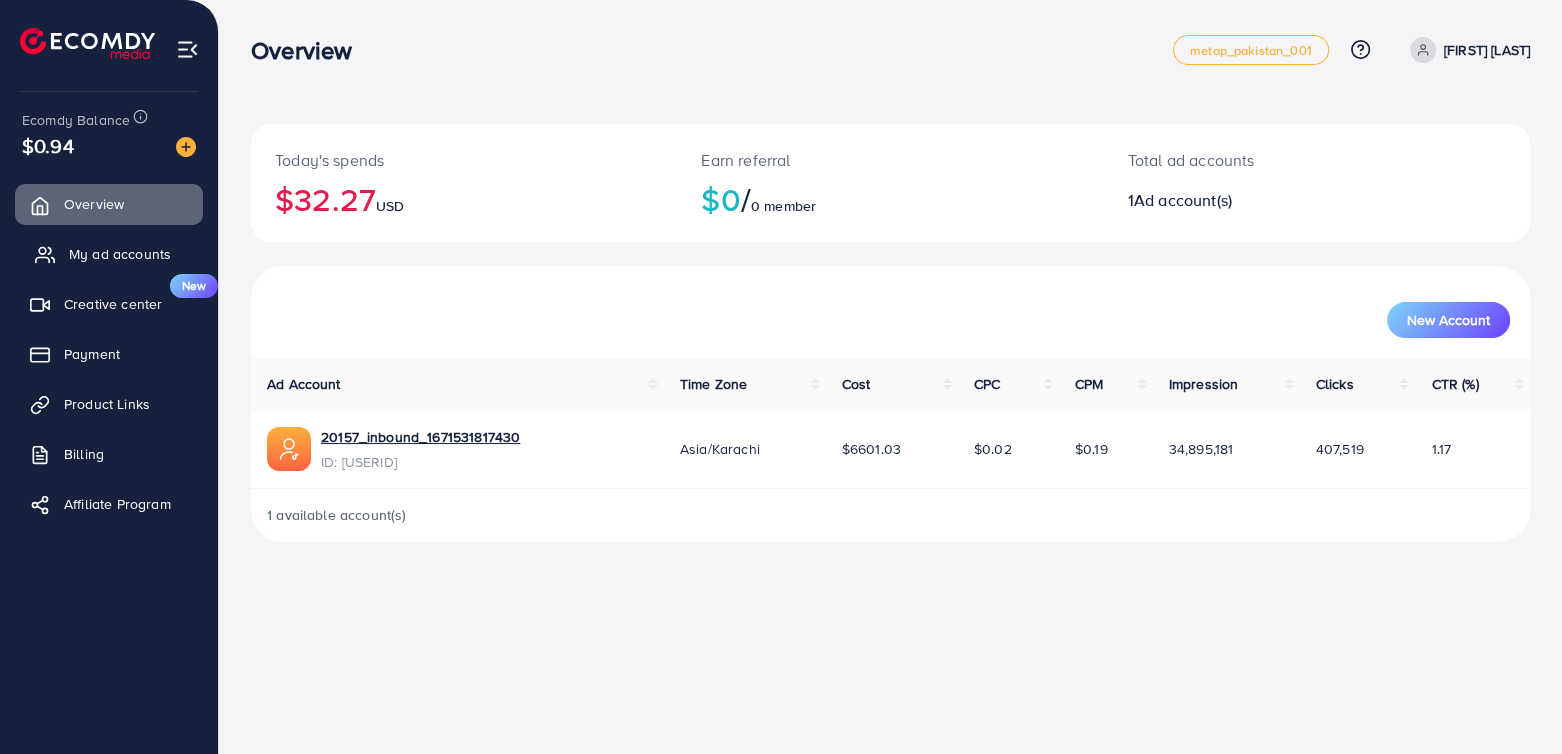 click on "My ad accounts" at bounding box center (109, 254) 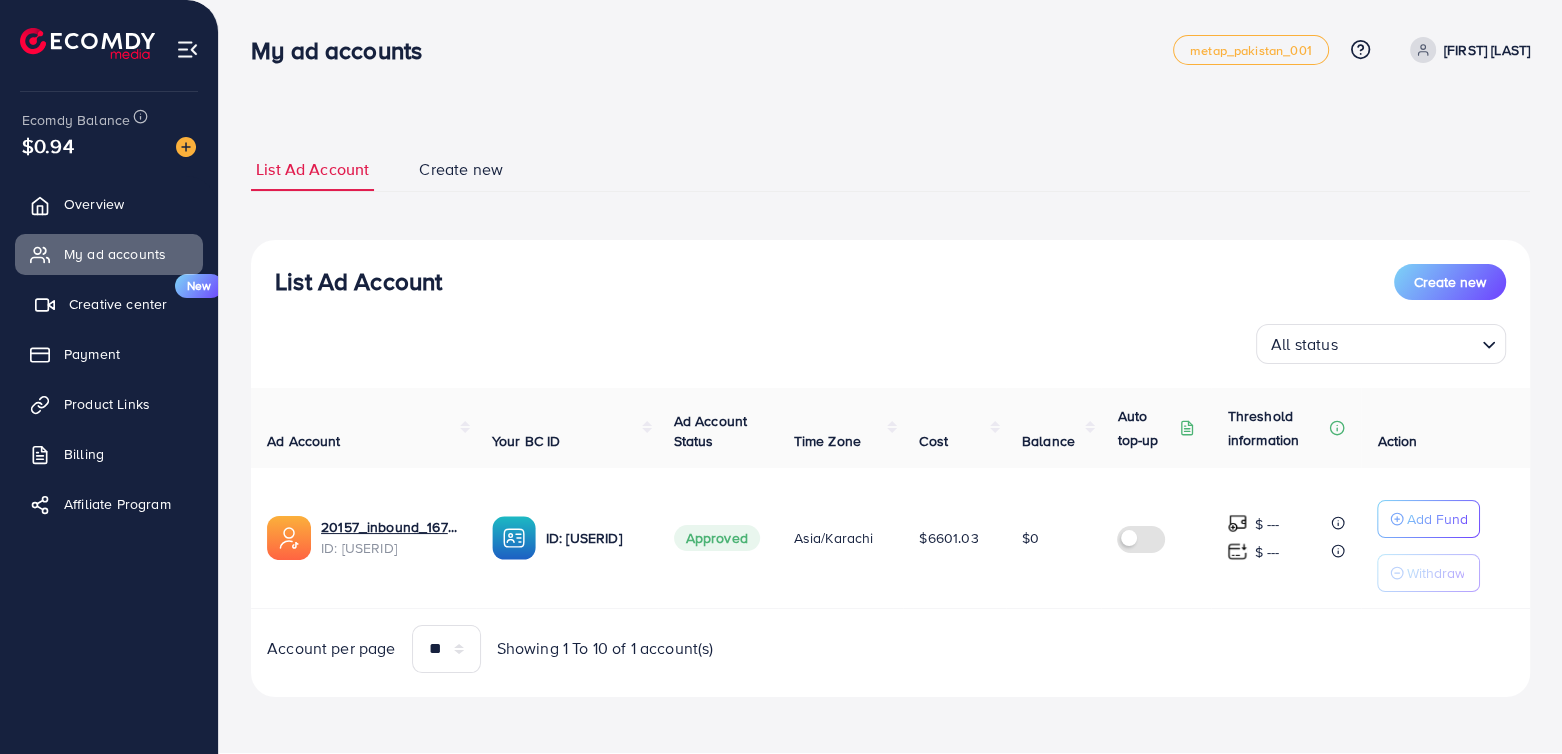 click on "Creative center" at bounding box center [118, 304] 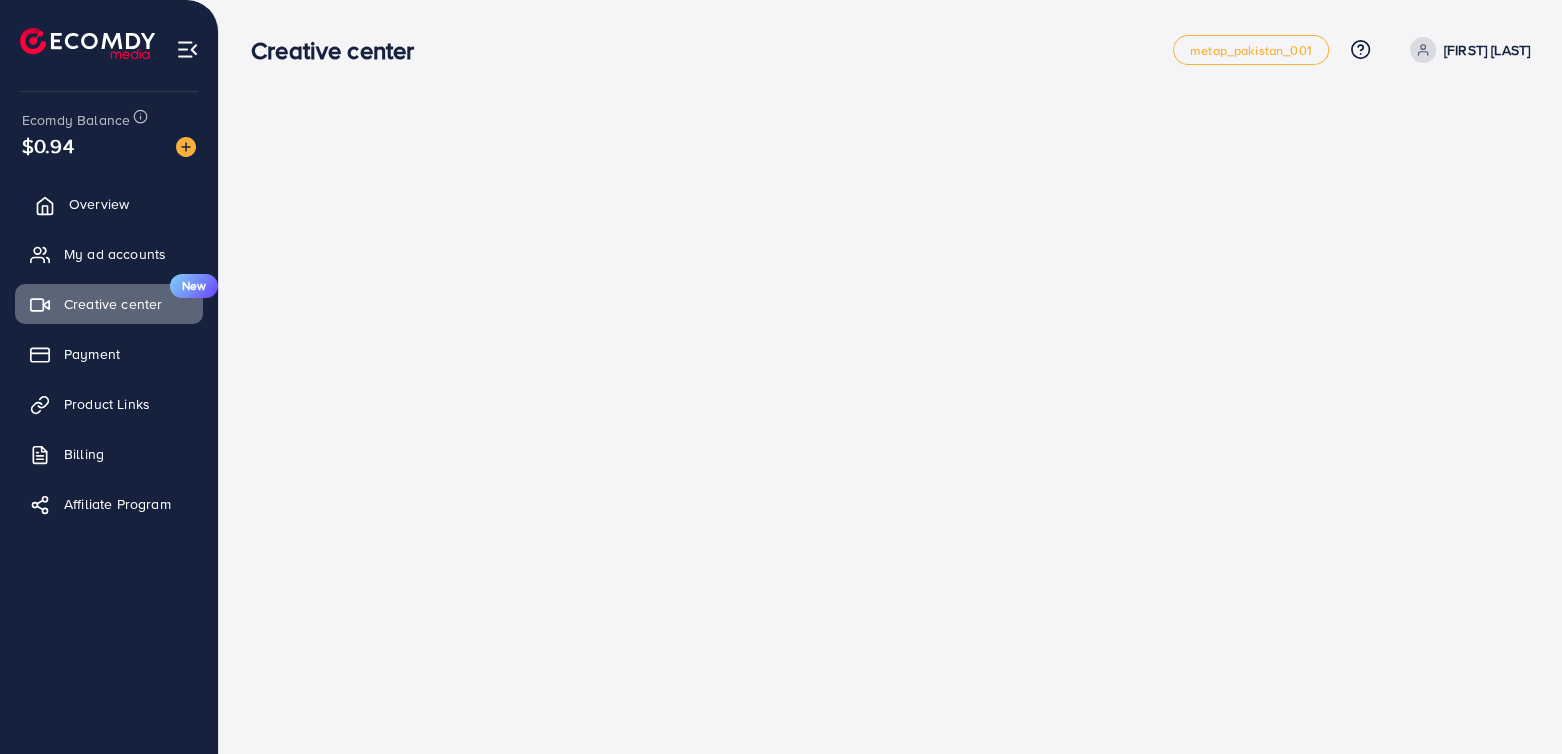click on "Overview" at bounding box center (99, 204) 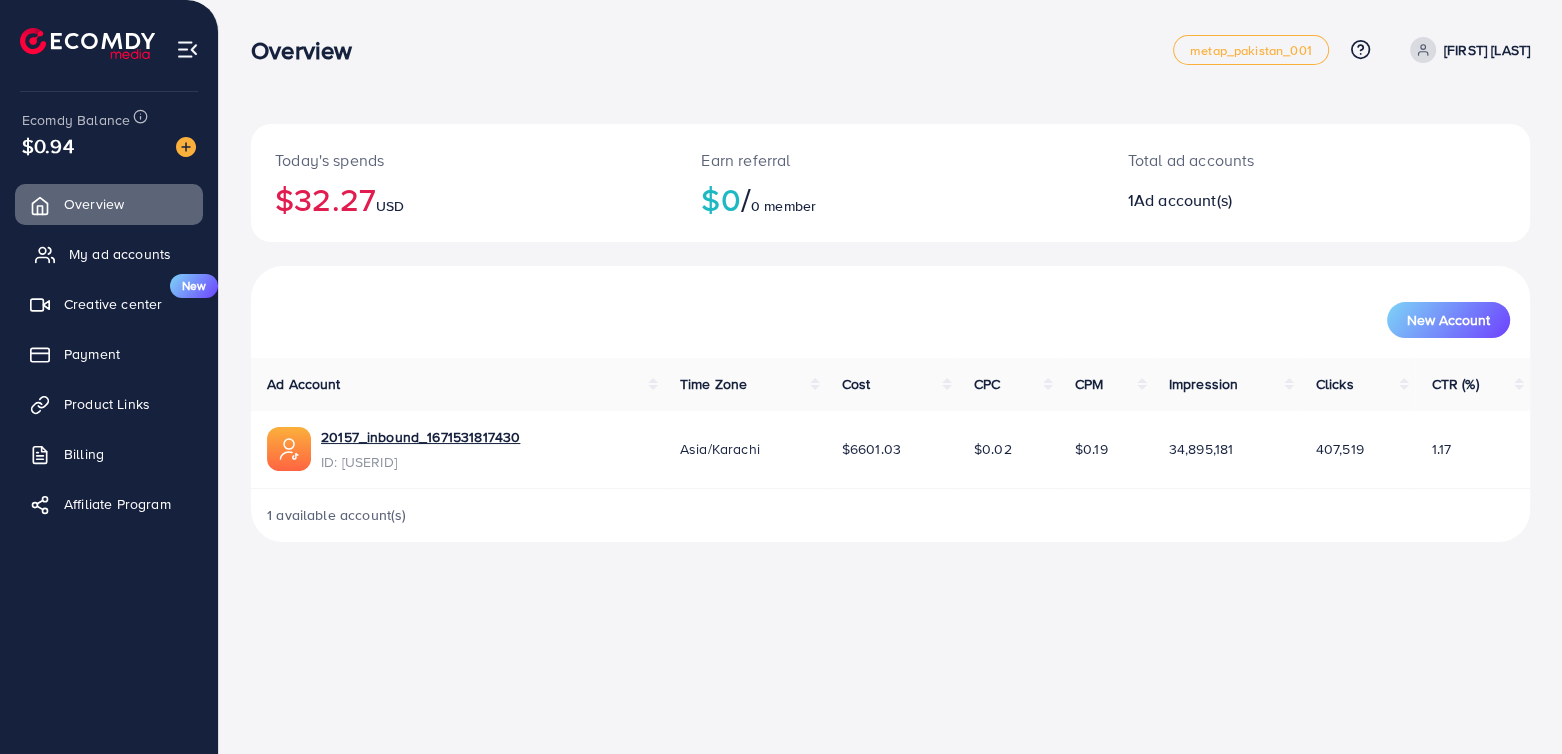 click on "My ad accounts" at bounding box center [120, 254] 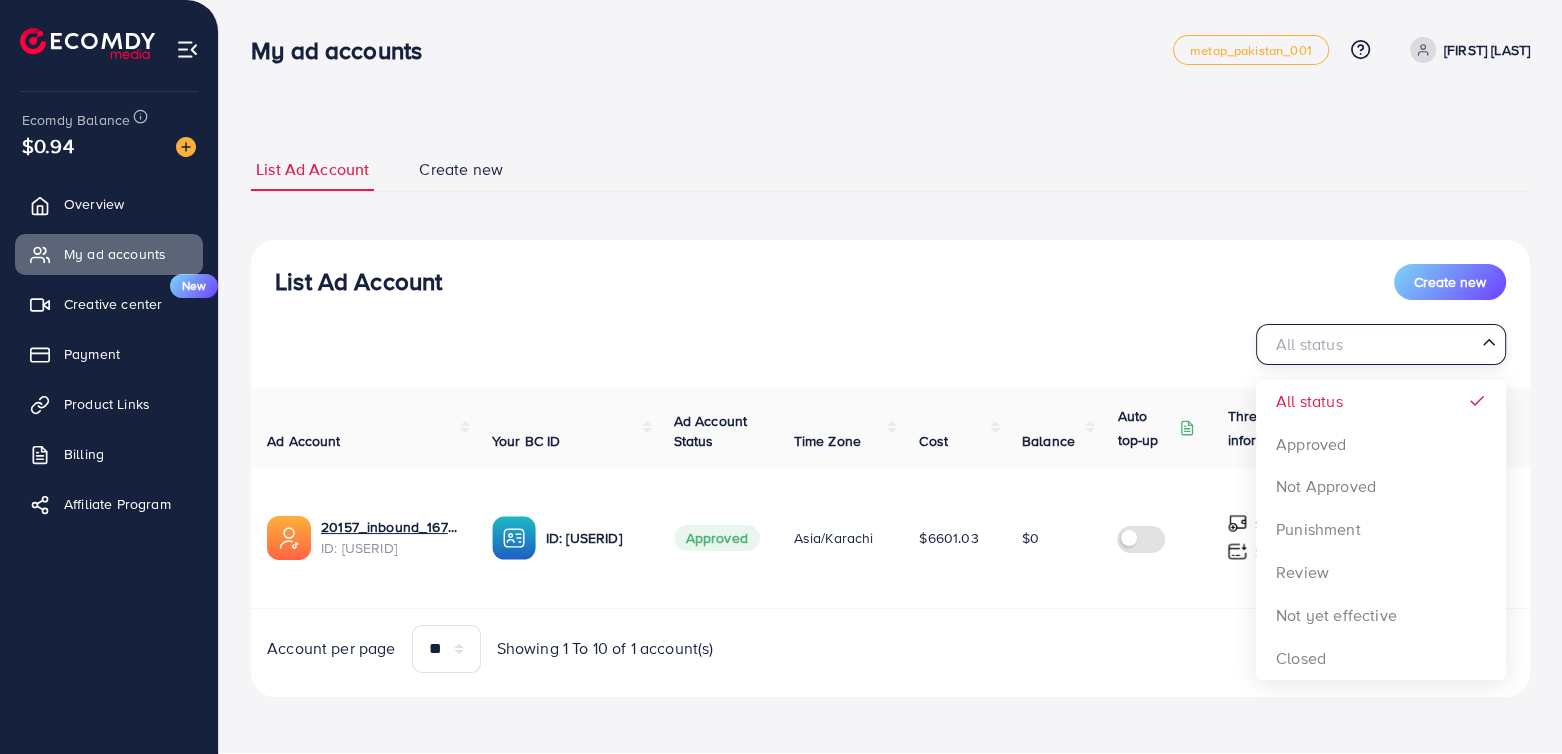 click at bounding box center [1369, 344] 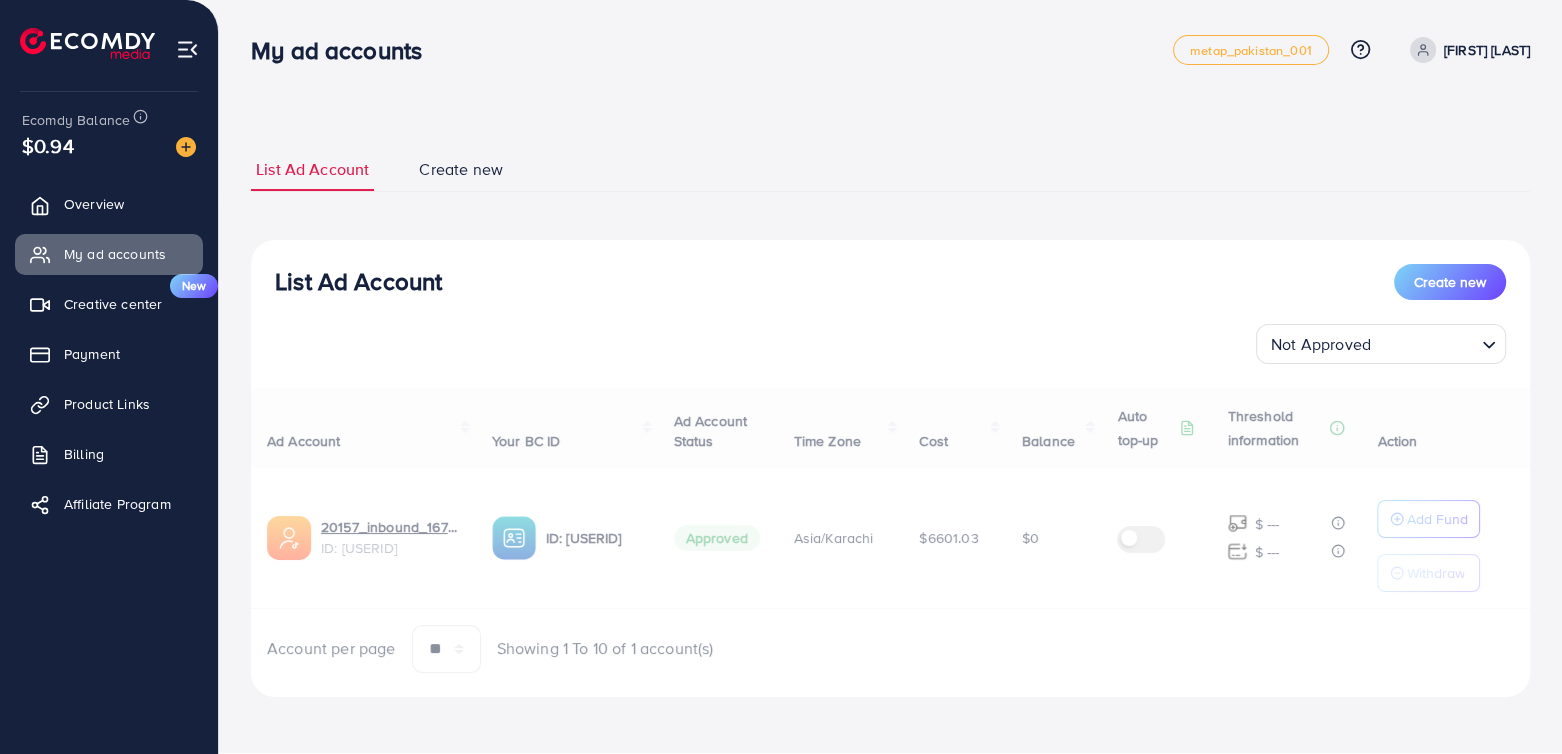 click on "List Ad Account   Create new
Not Approved
Loading...
All status
Approved
Not Approved
Punishment
Review
Not yet effective
Closed
Ad Account Your BC ID Ad Account Status Time Zone Cost Balance Auto top-up Threshold information Action            20157_inbound_1671531817430  ID: [USERID] ID: [USERID]  Approved   Asia/Karachi   $6601.03   $0   $ ---   $ ---   Add Fund   Withdraw           Account per page  ** ** ** ***  Showing 1 To 10 of 1 account(s)" at bounding box center (890, 468) 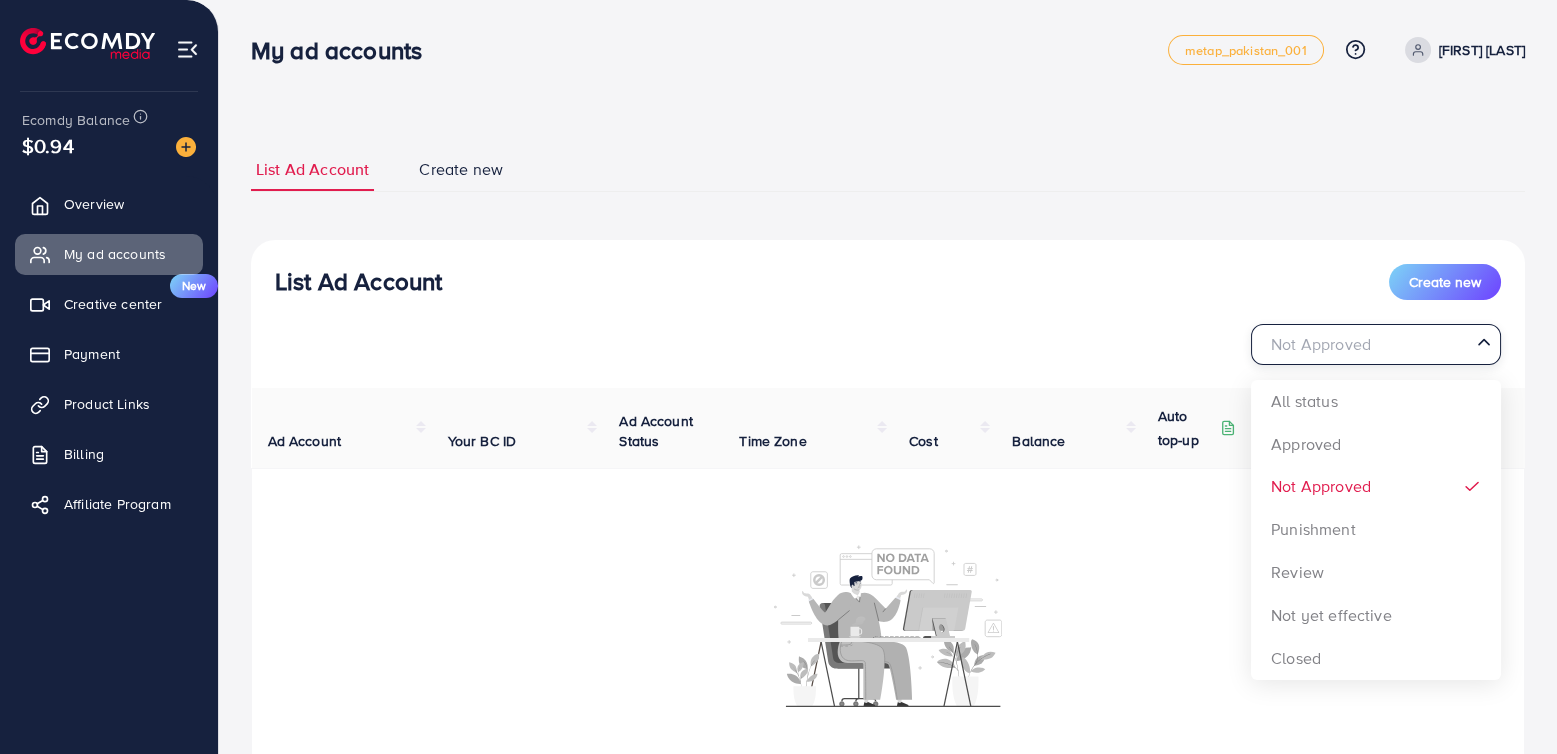 click at bounding box center [1364, 344] 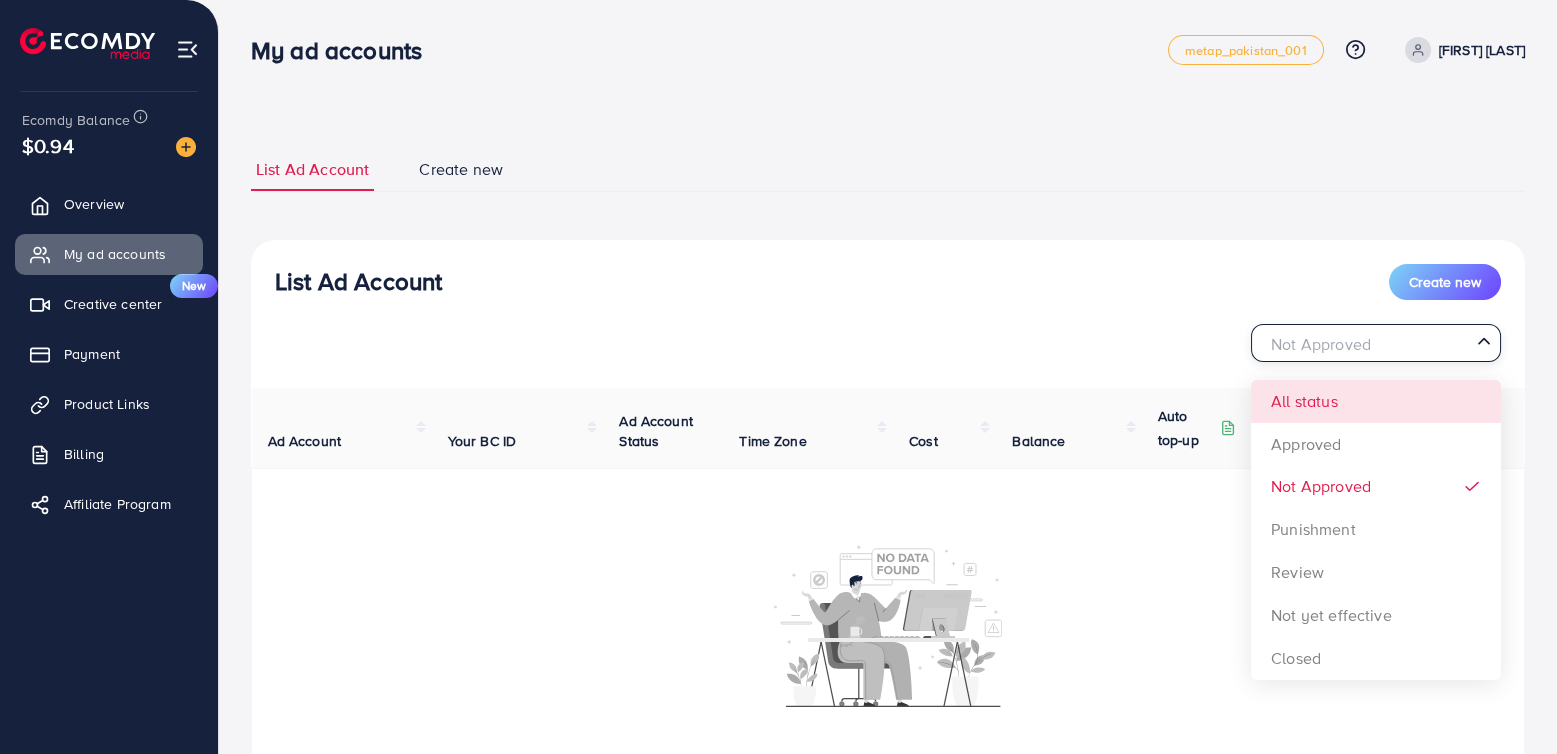 click on "List Ad Account   Create new
Not Approved
Loading...
All status
Approved
Not Approved
Punishment
Review
Not yet effective
Closed
Ad Account Your BC ID Ad Account Status Time Zone Cost Balance Auto top-up Threshold information Action               Account per page  ** ** ** ***  Showing 1 To 10 of 1 account(s)" at bounding box center [888, 555] 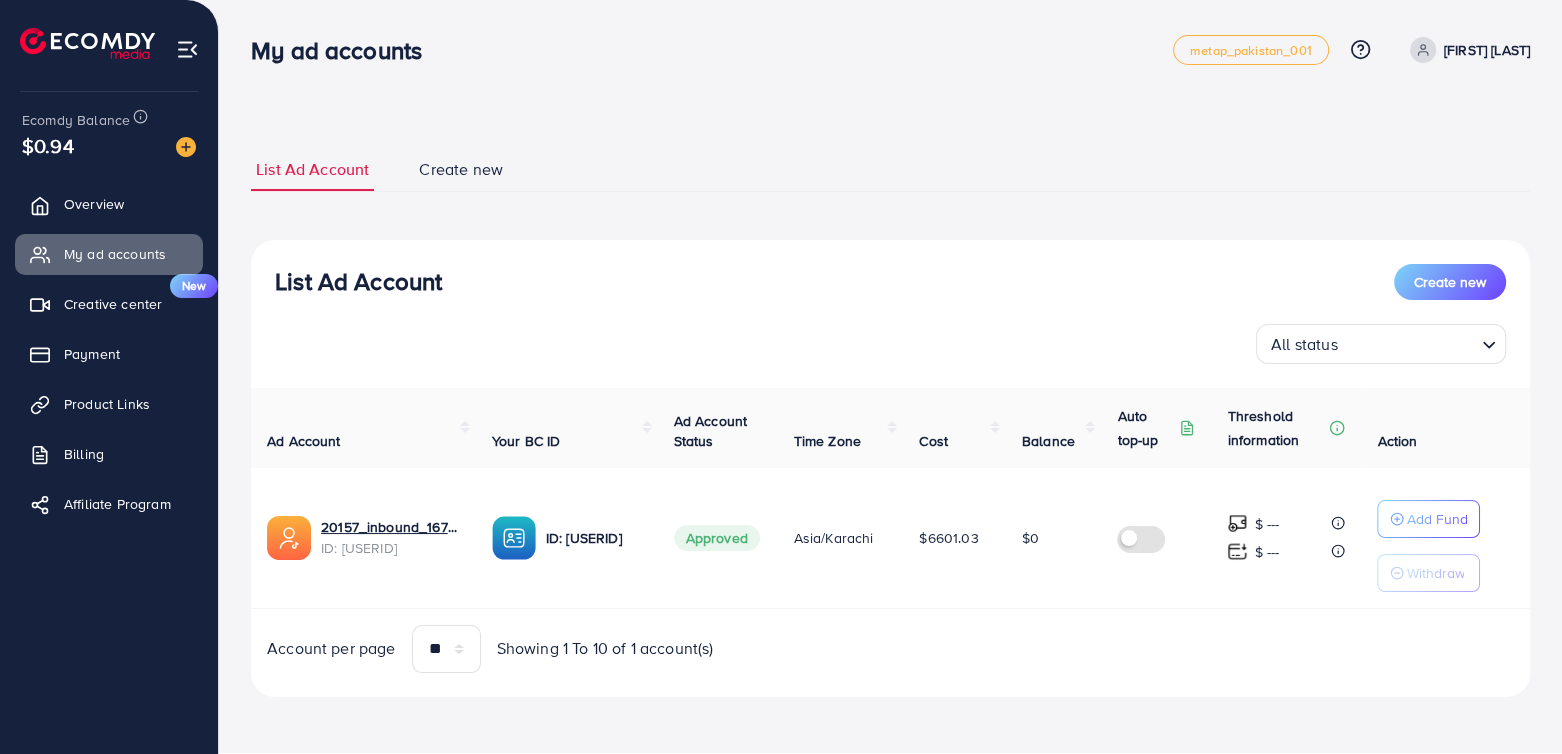 click on "Create new" at bounding box center [461, 169] 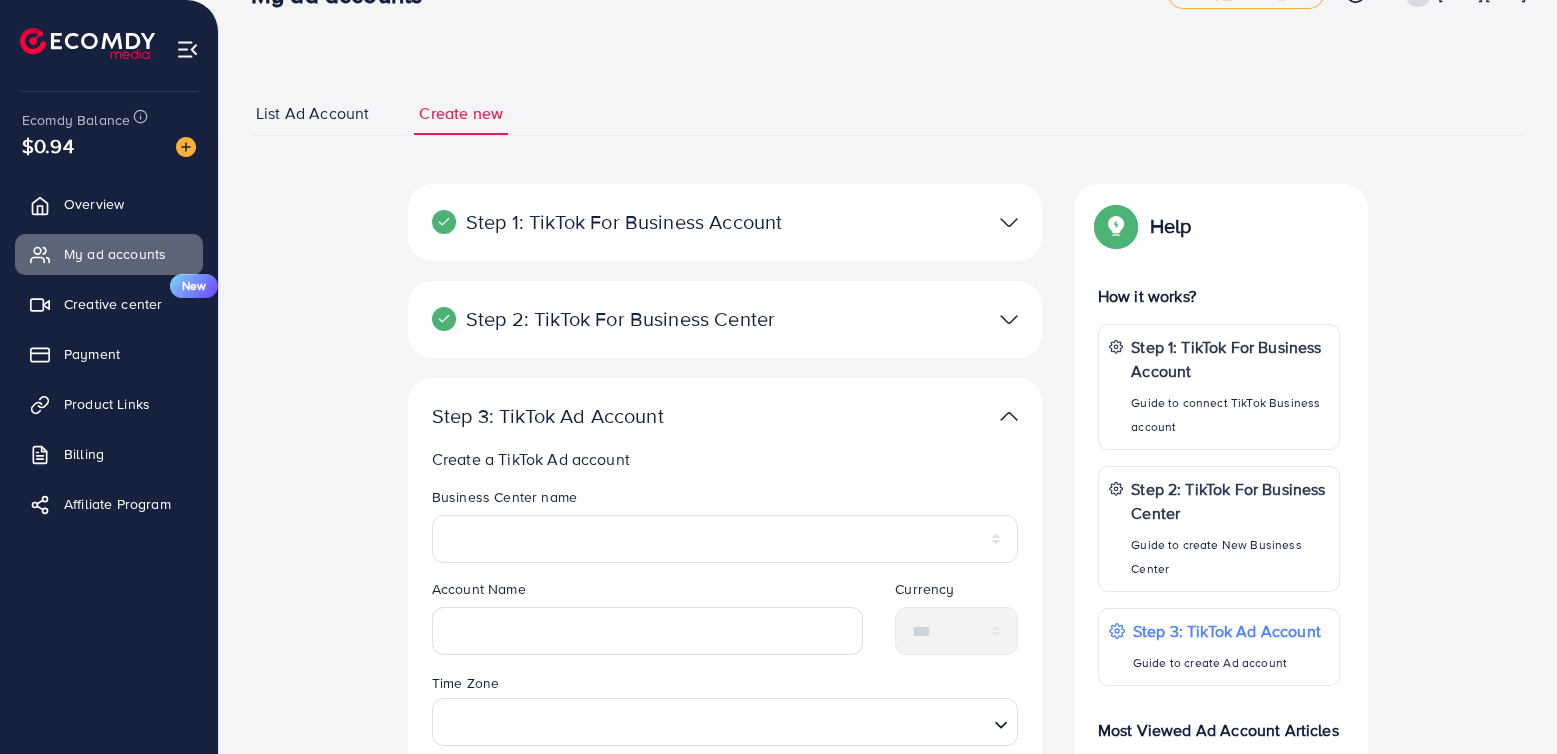 scroll, scrollTop: 200, scrollLeft: 0, axis: vertical 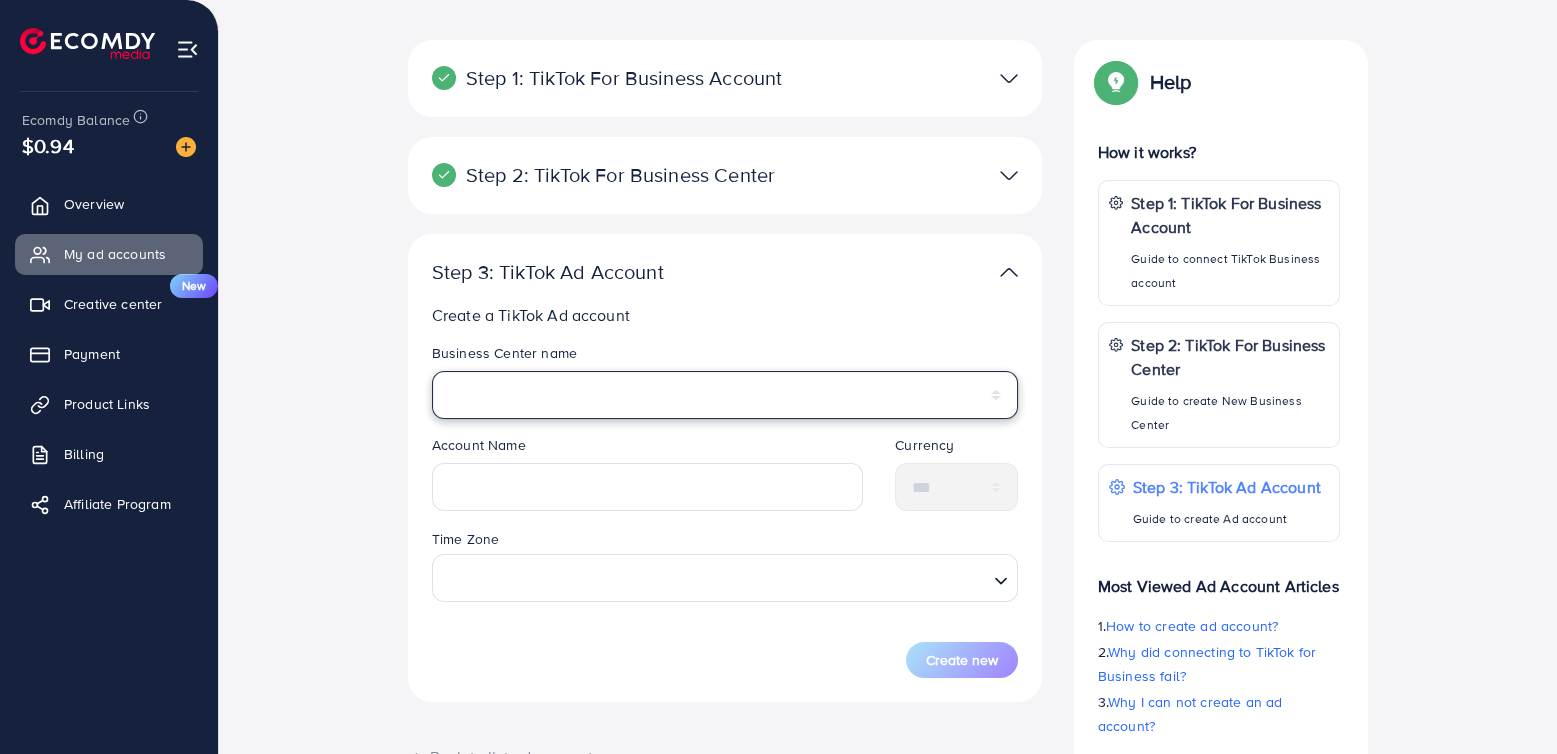 click on "*******" at bounding box center [725, 395] 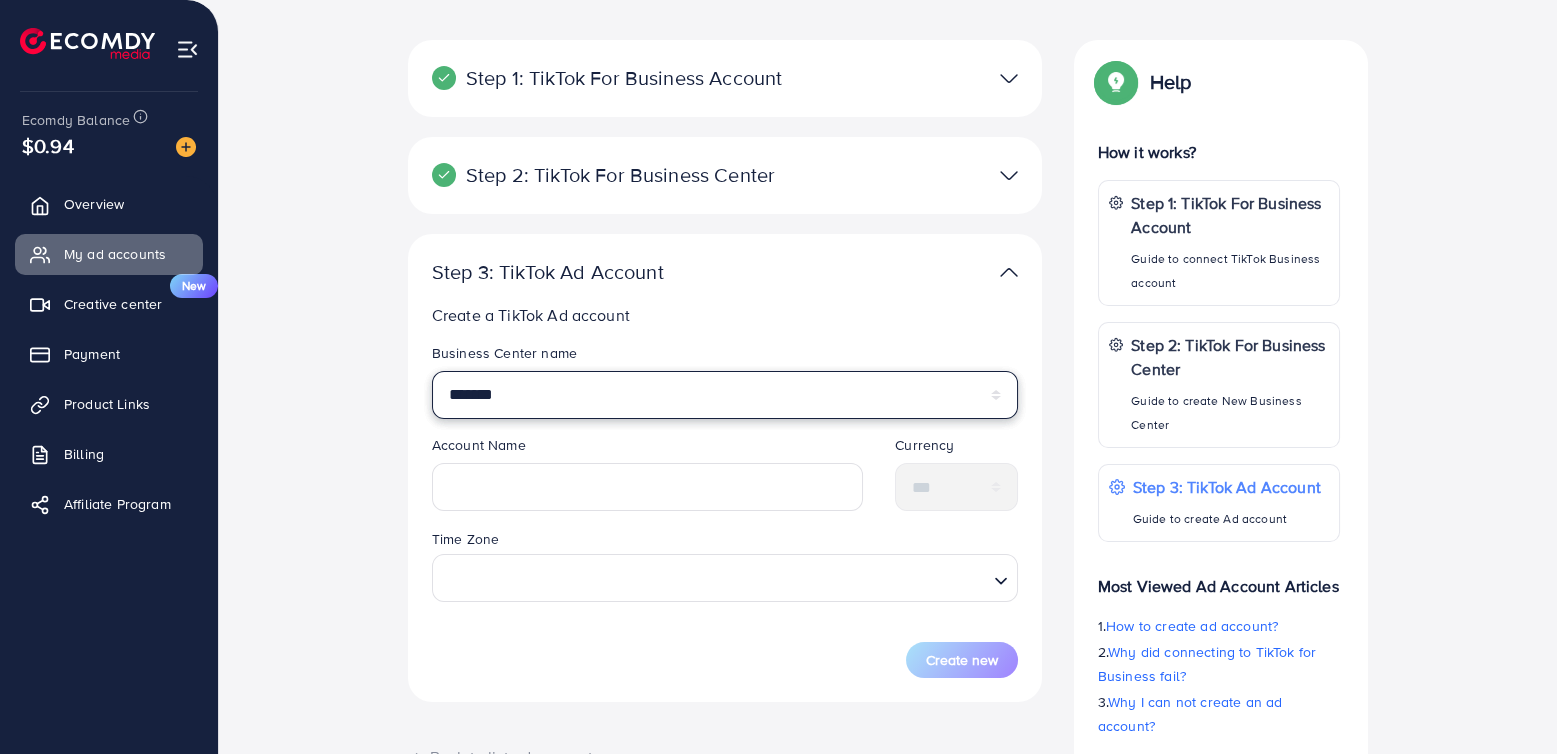 click on "*******" at bounding box center (725, 395) 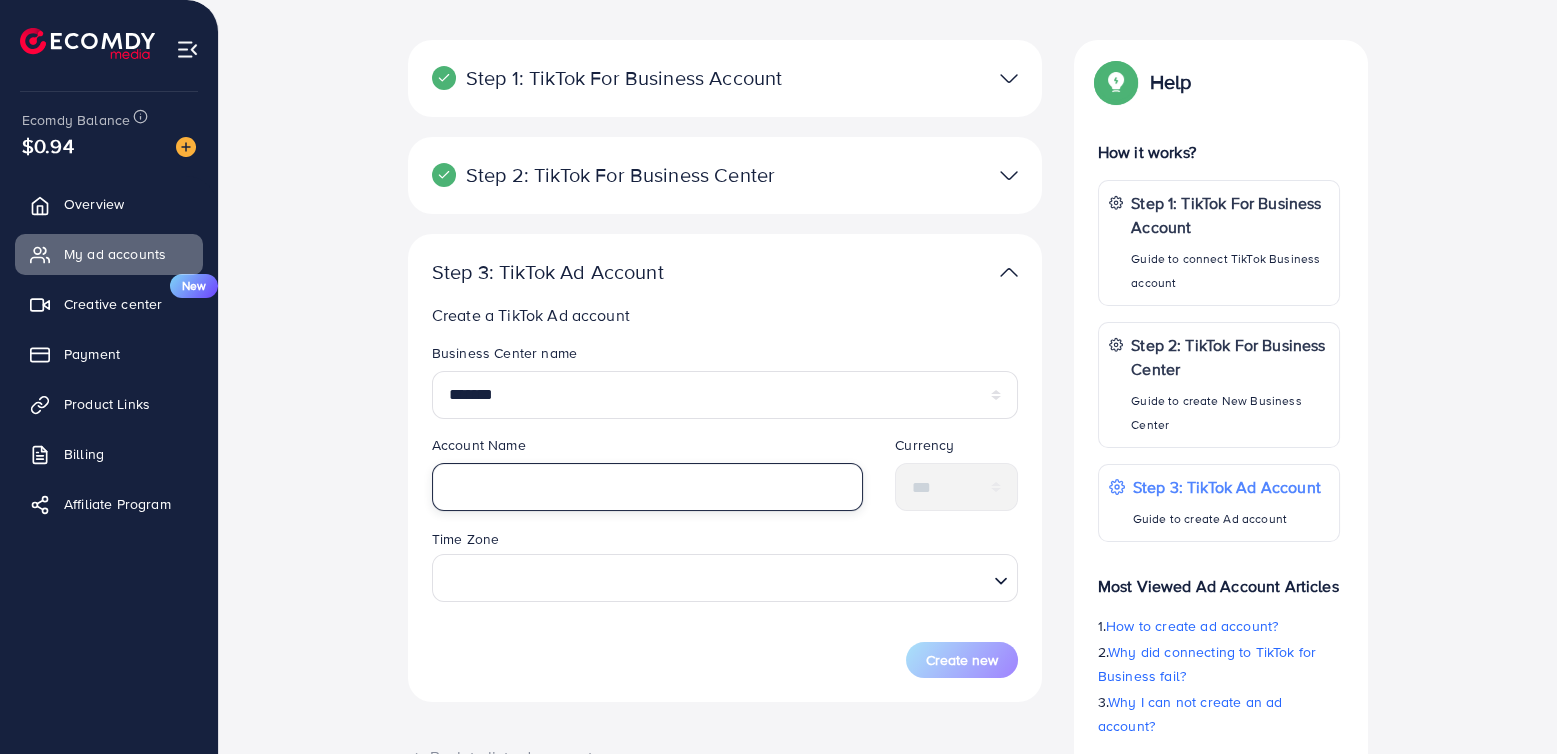 click at bounding box center (648, 487) 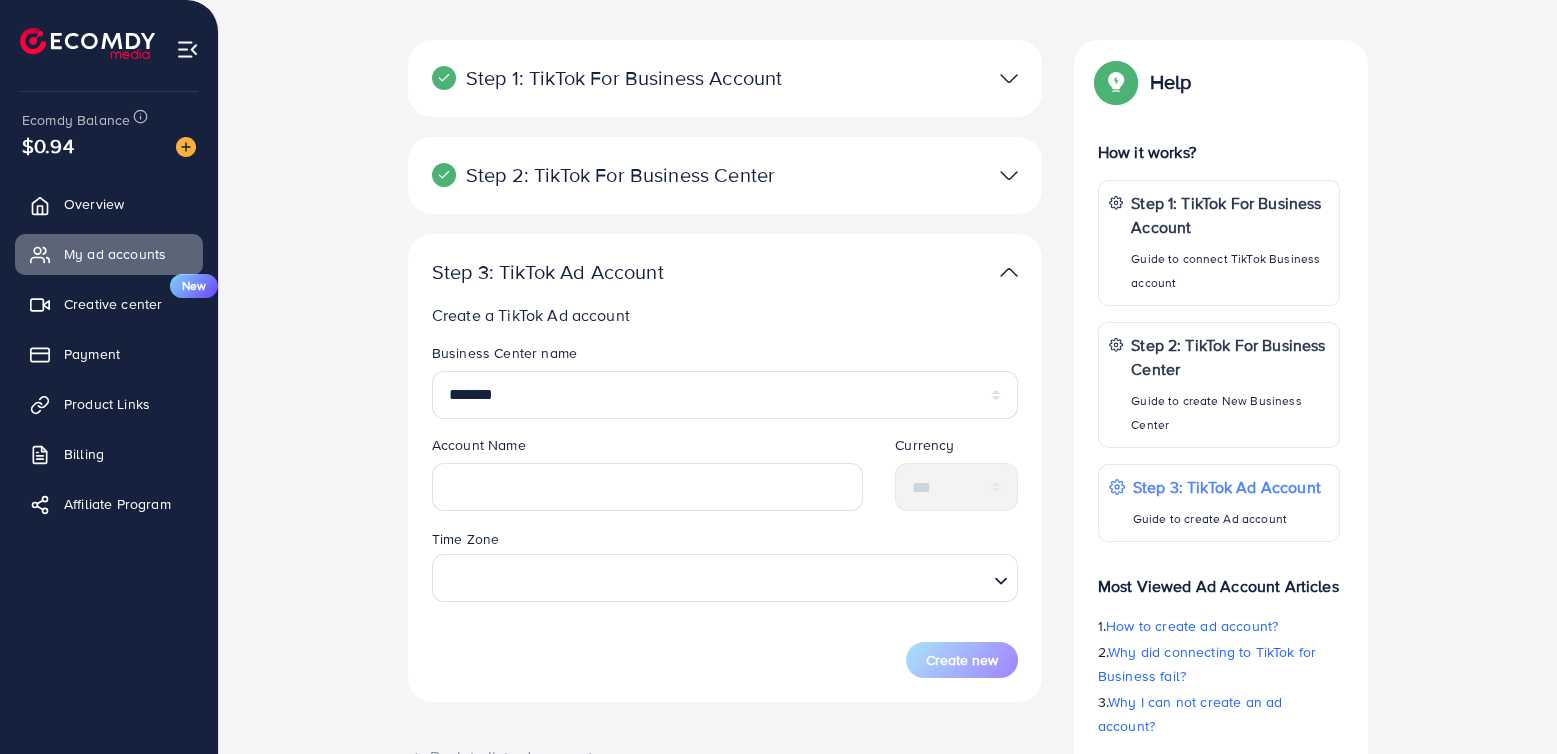 click on "Step 1: TikTok For Business Account   Connect to TikTok for Business to access all of your business account in one place   [USERNAME]   User ID: [USERID]   By connecting your account, you agree to our   TikTok Business Product (Data) Terms   Step 2: TikTok For Business Center   Business Center is a powerful business management tool that lets organizations   Inbound   User ID: [USERID]  You can only generate up to 3 BC  + Create New   Step 3: TikTok Ad Account   Create a TikTok Ad account  Business Center name ******* Account Name Currency *** Time Zone           Loading...      Create new   Back to list ad account   If you have any problem, please contact us by   Live Chat   Help   Help   How it works?   Step 1: TikTok For Business Account   Guide to connect TikTok Business account   Step 2: TikTok For Business Center   Guide to create New Business Center   Step 3: TikTok Ad Account   Guide to create Ad account   Most Viewed Ad Account Articles   1.  How to create ad account?" at bounding box center (888, 440) 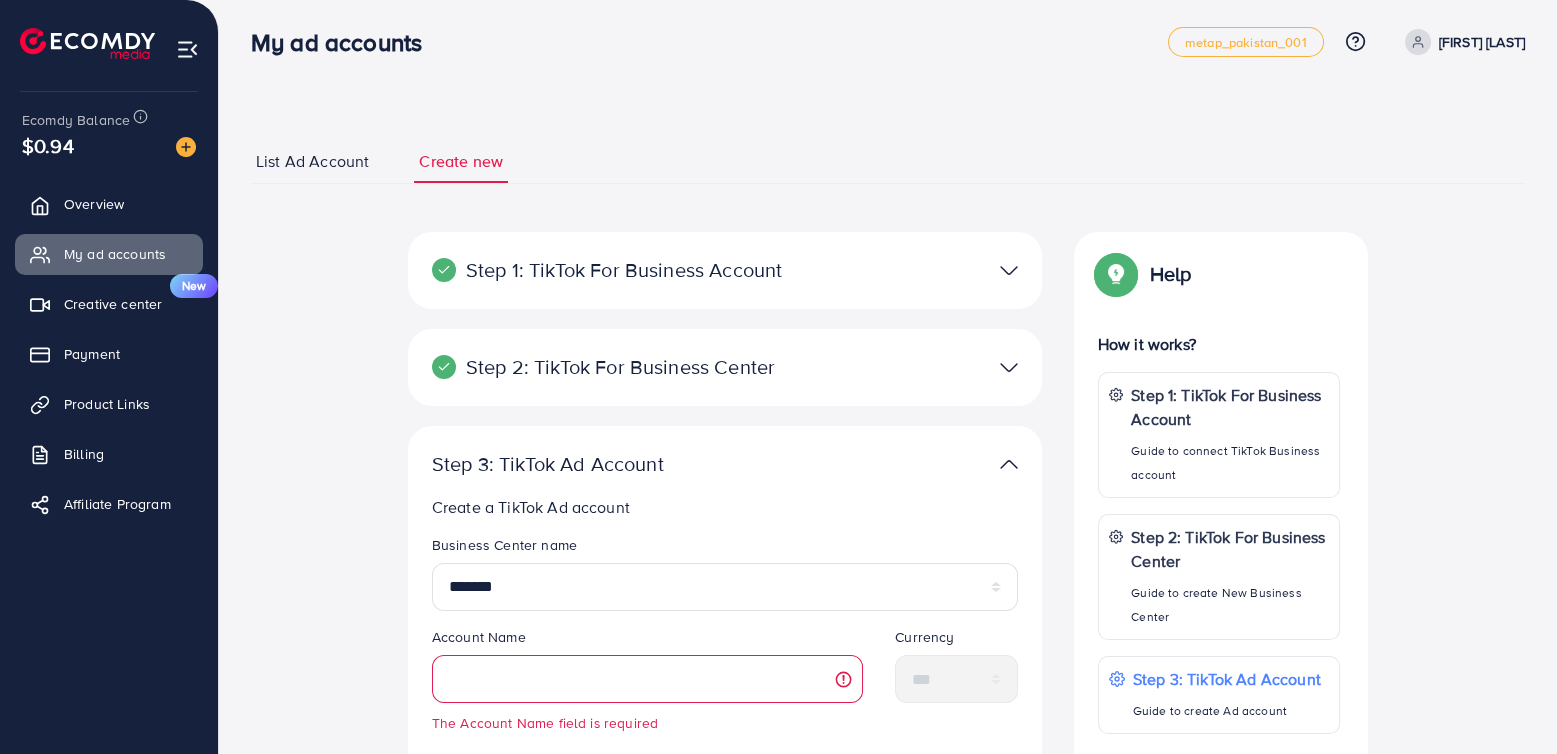 scroll, scrollTop: 0, scrollLeft: 0, axis: both 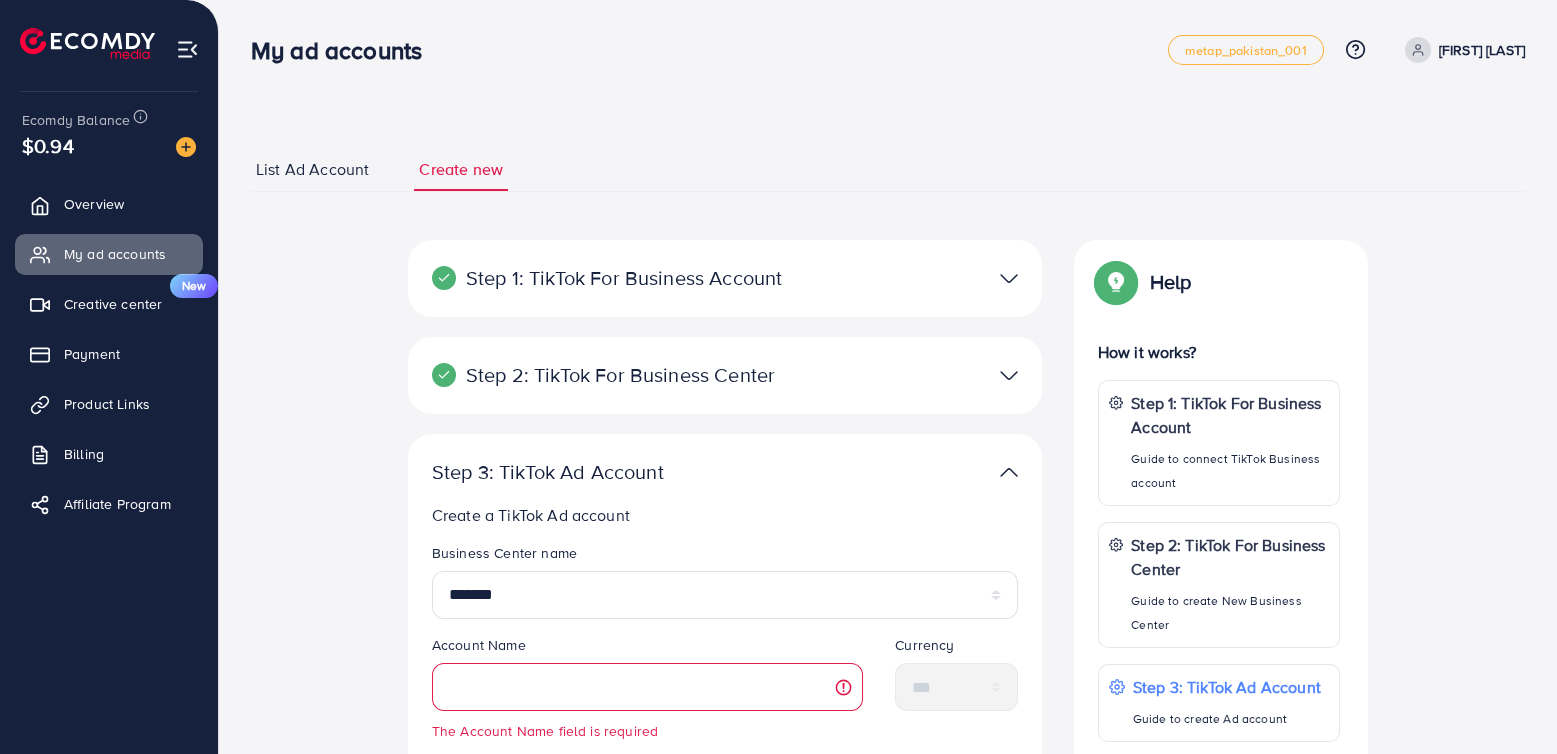 click on "List Ad Account" at bounding box center [312, 169] 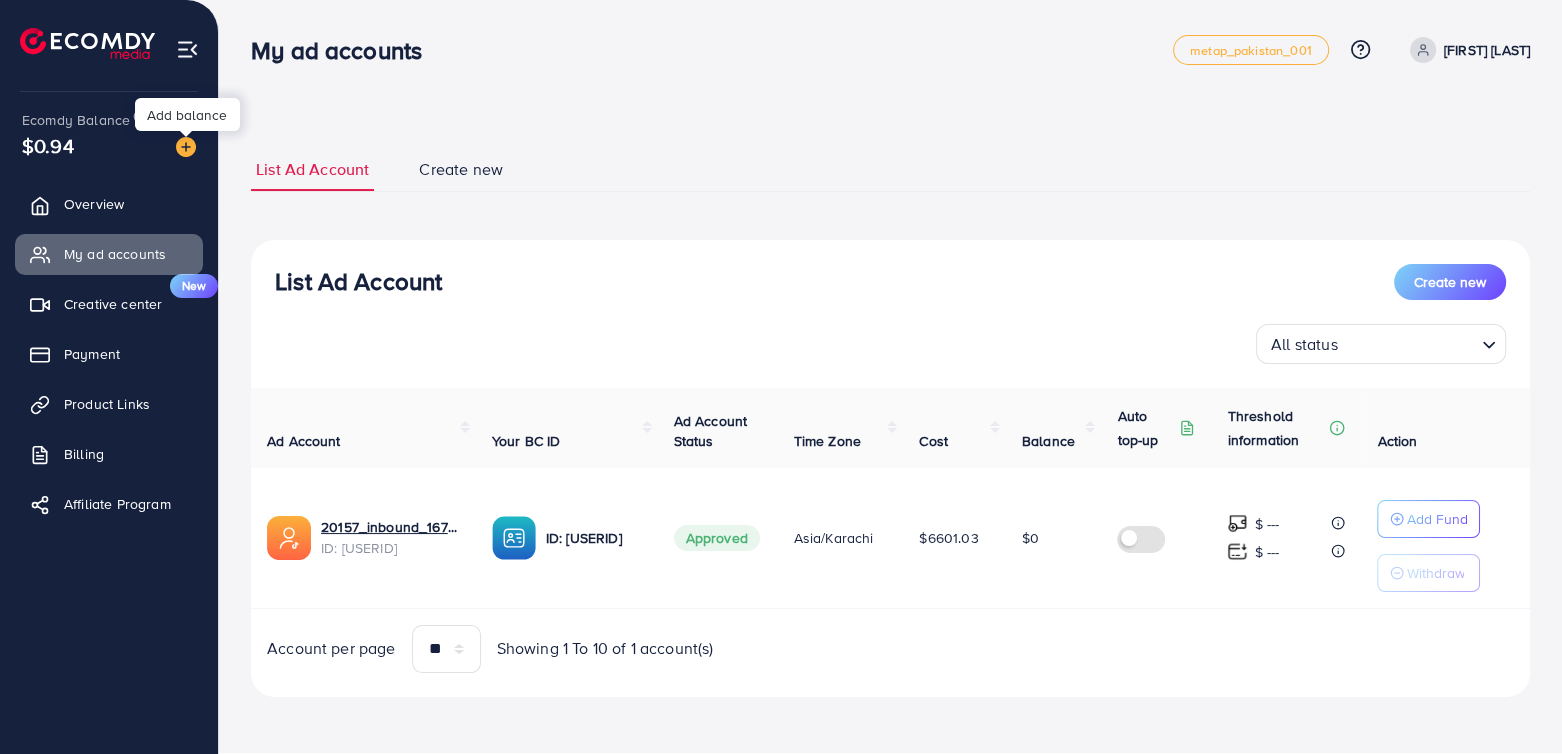 click at bounding box center [186, 147] 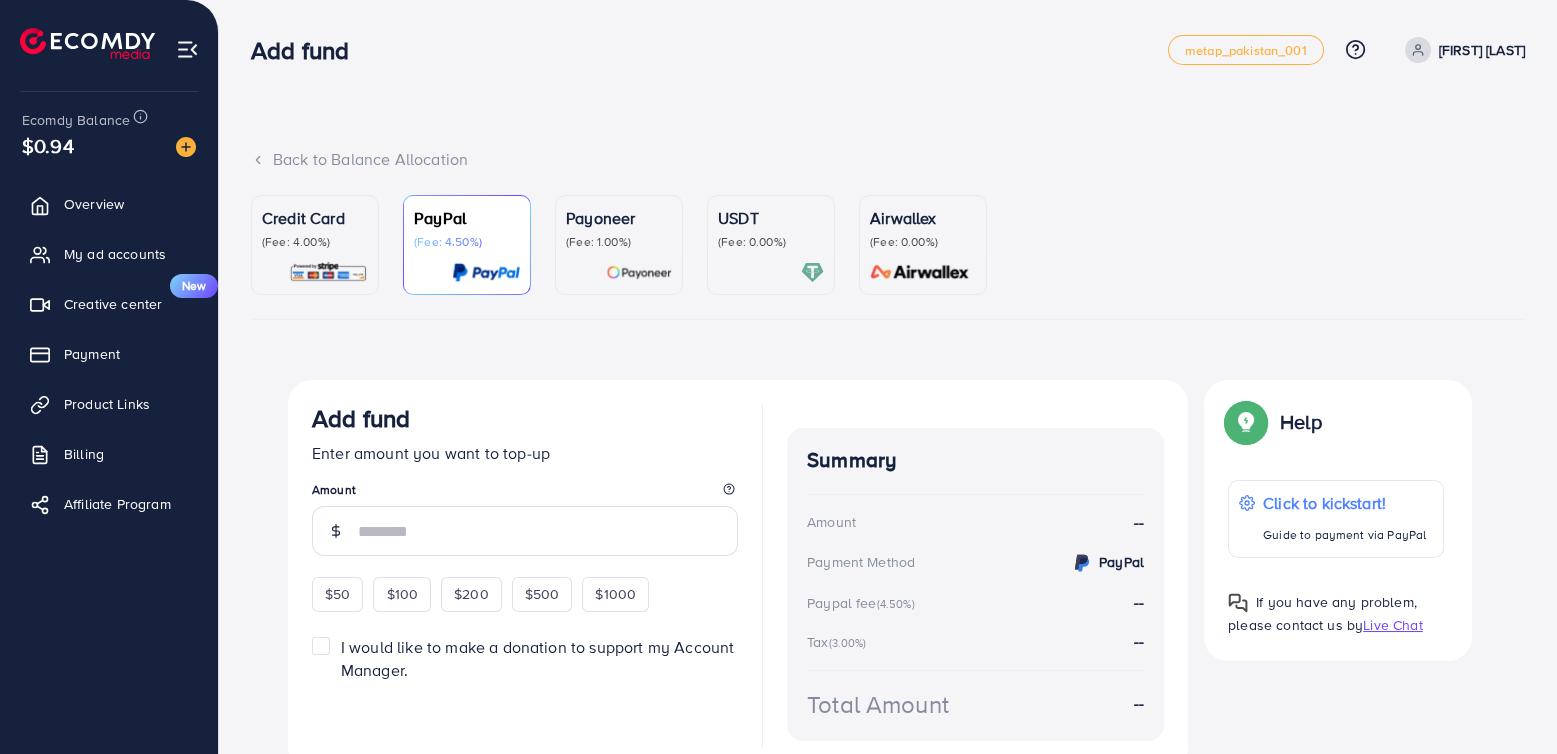 click on "Payoneer   (Fee: 1.00%)" at bounding box center [619, 245] 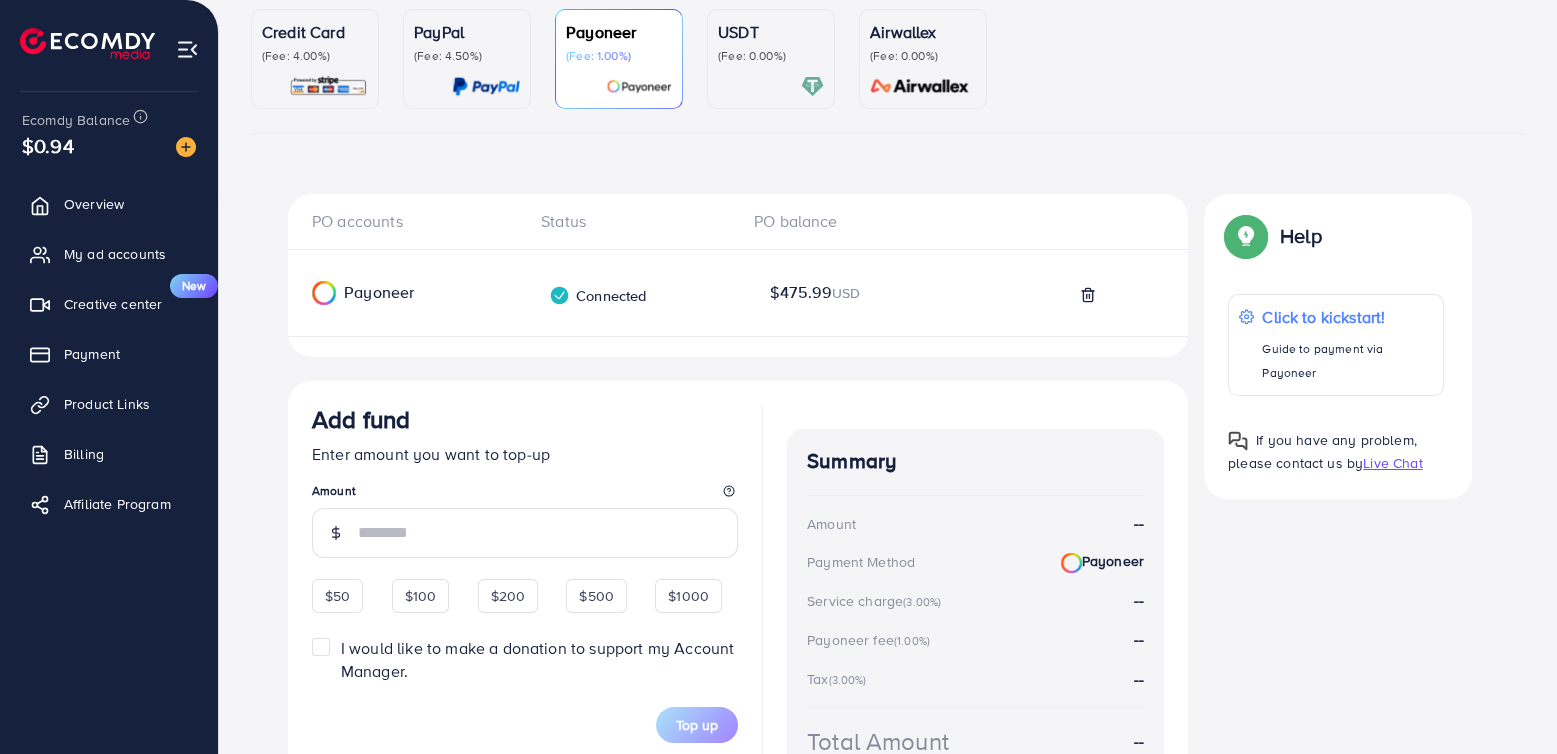 scroll, scrollTop: 300, scrollLeft: 0, axis: vertical 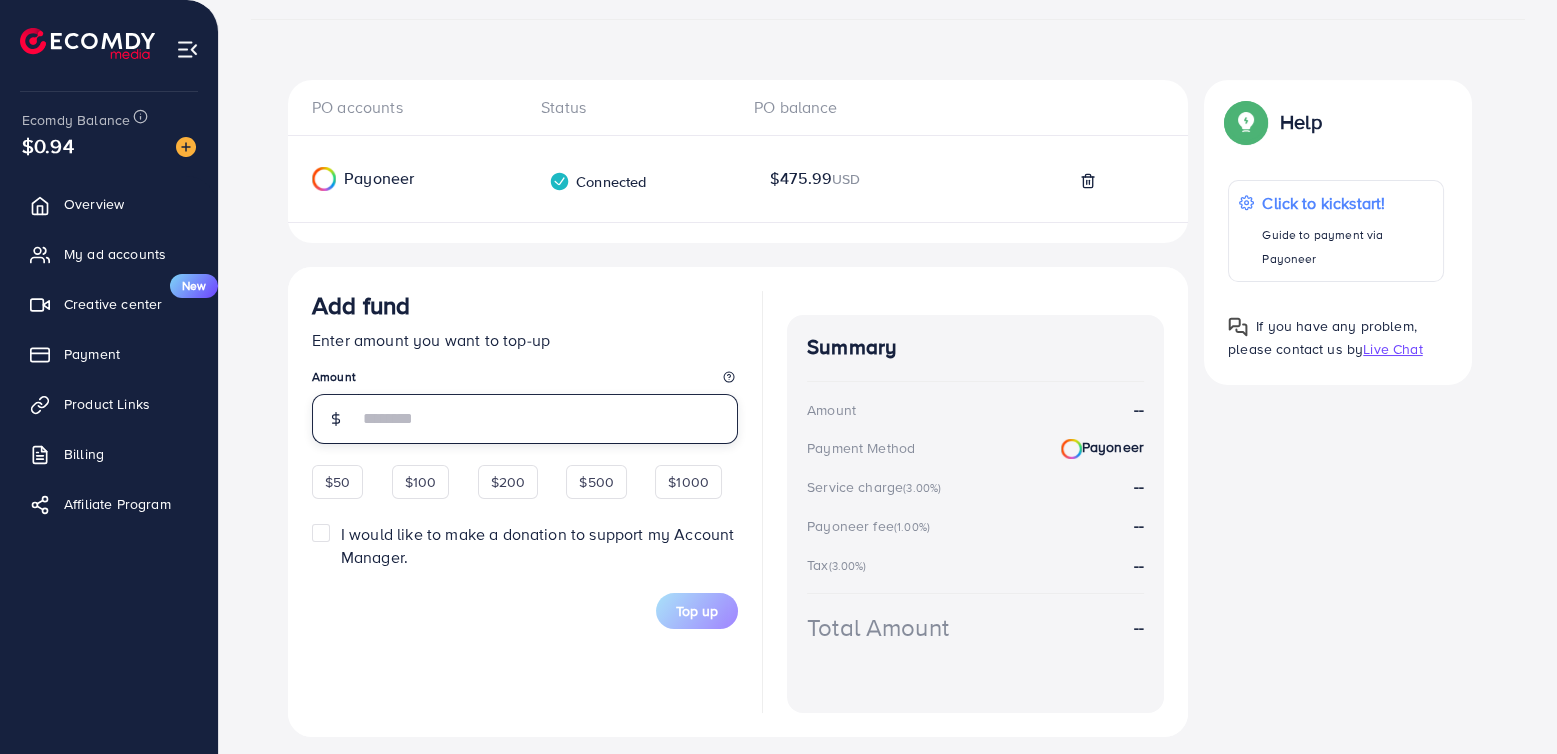 click at bounding box center (548, 419) 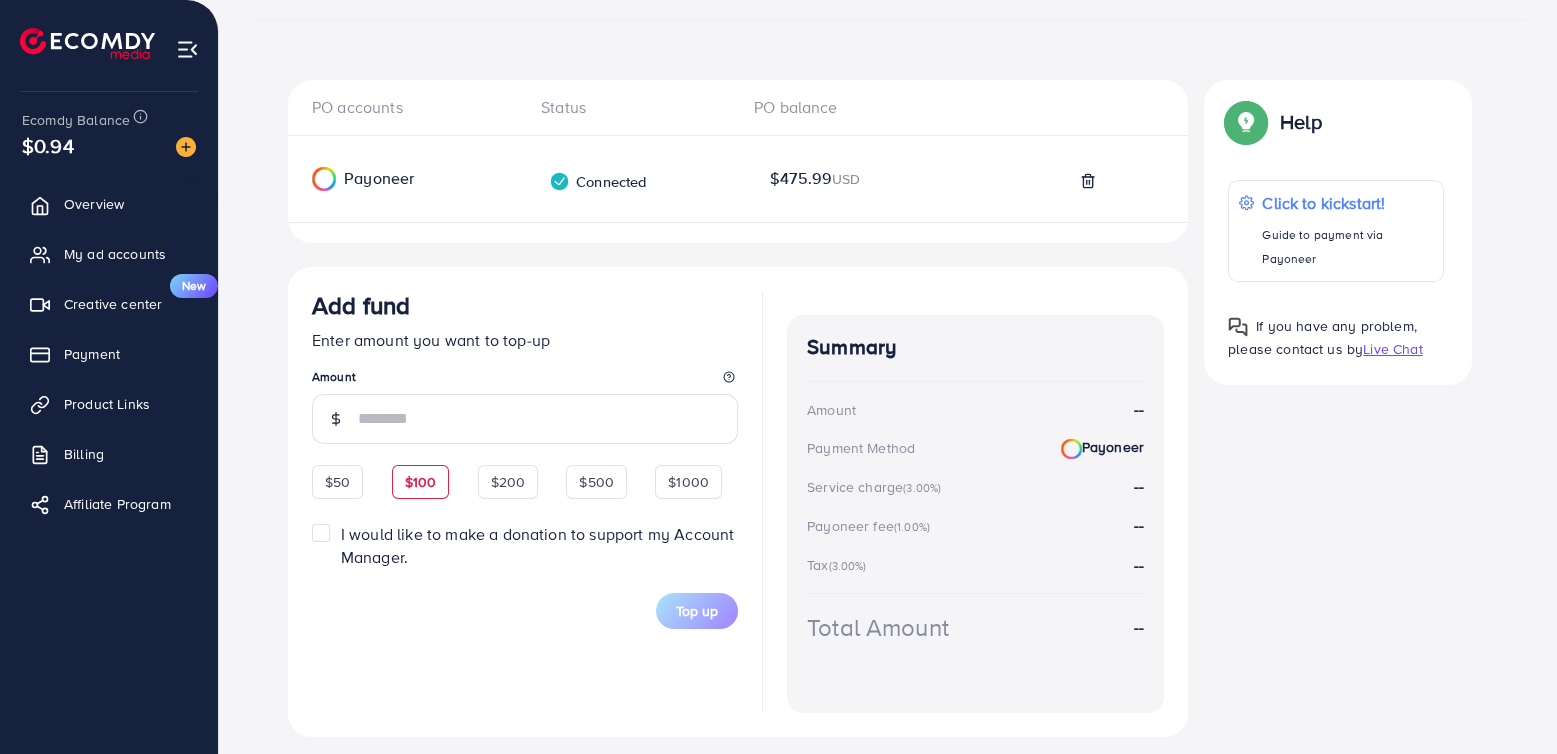 click on "Add fund Enter amount you want to top-up Amount $50 $100 $200 $500 $1000 I would like to make a donation to support my Account Manager. 5% 10% 15% 20%  Top up" at bounding box center [525, 460] 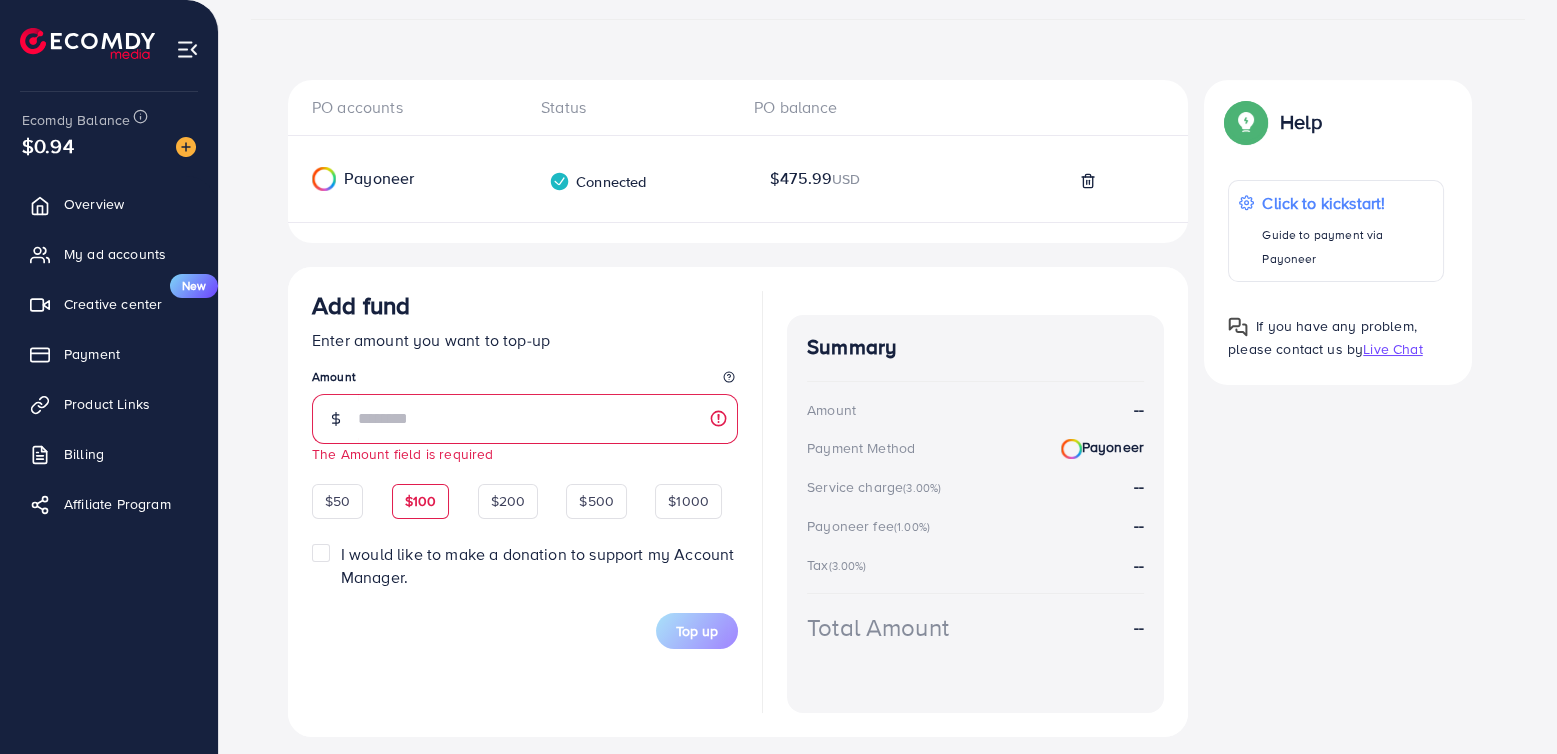 click on "$100" at bounding box center (421, 501) 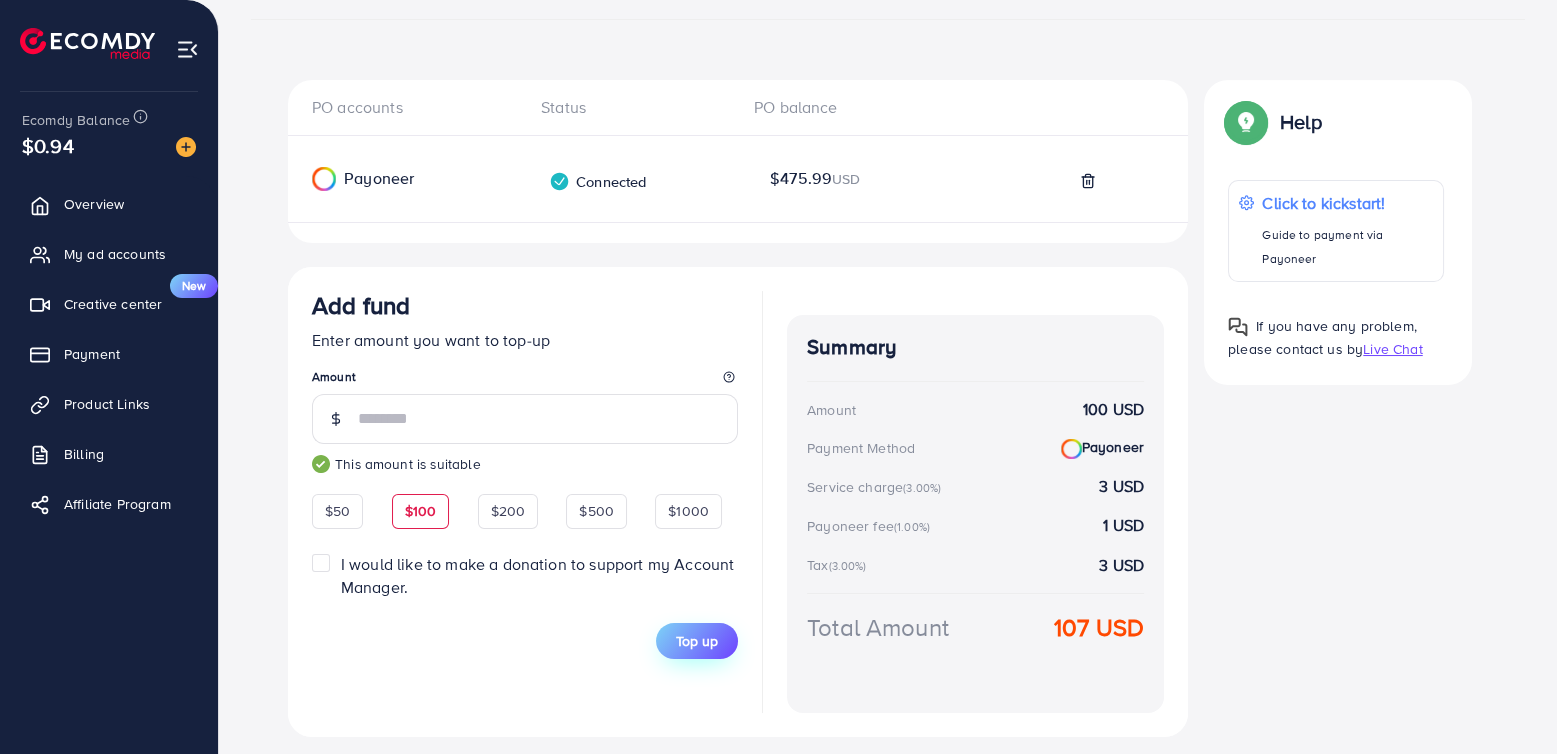 click on "Top up" at bounding box center (697, 641) 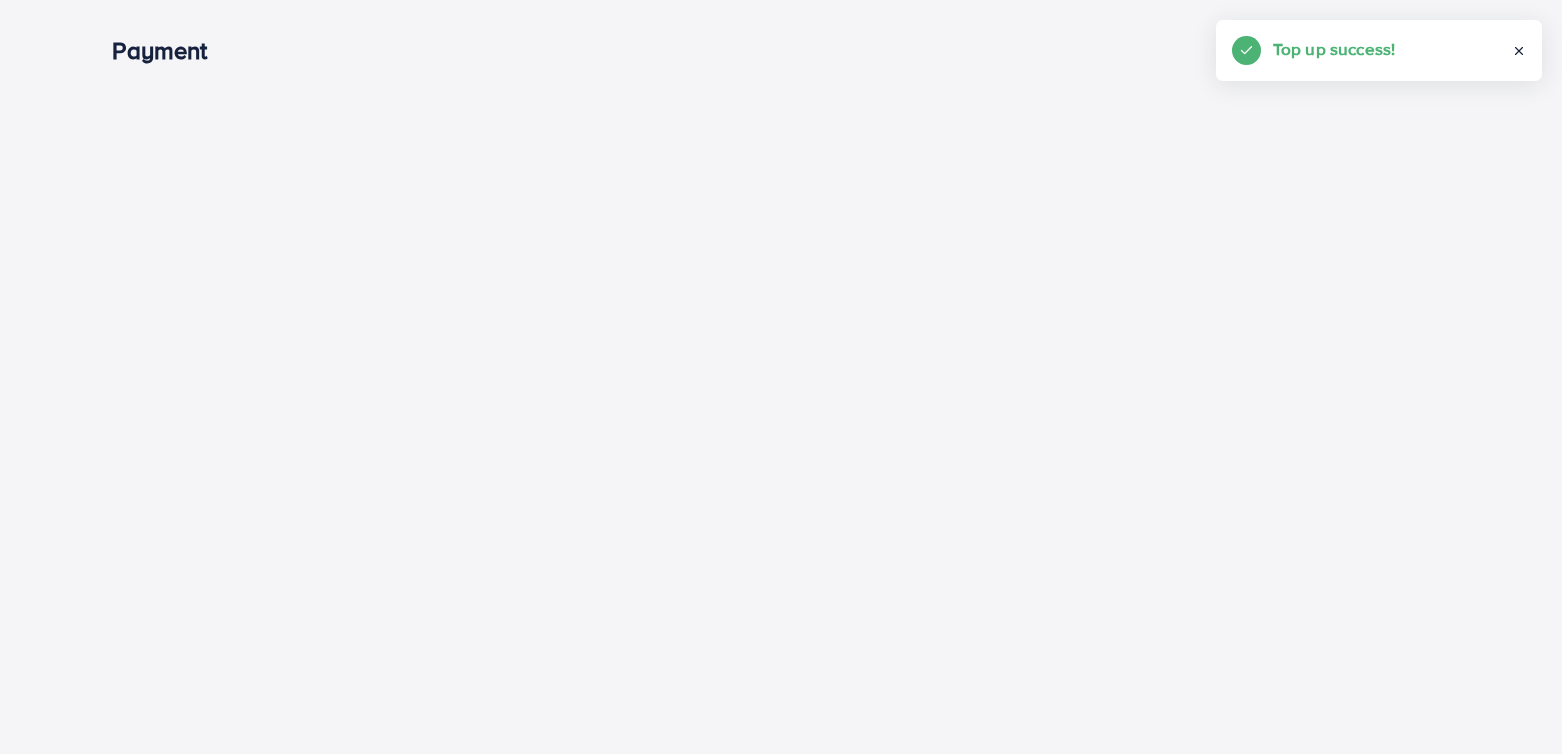 scroll, scrollTop: 0, scrollLeft: 0, axis: both 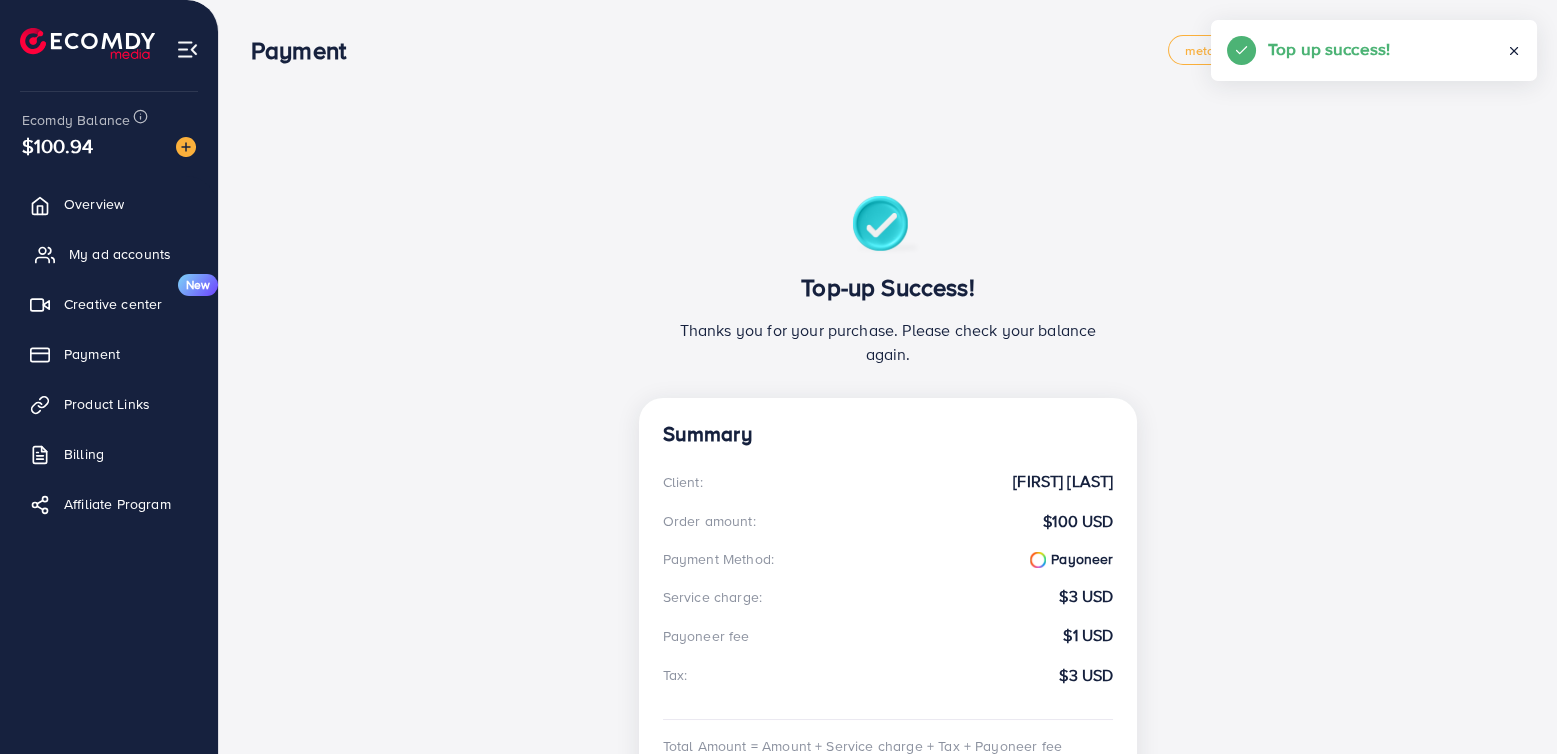 click on "My ad accounts" at bounding box center [120, 254] 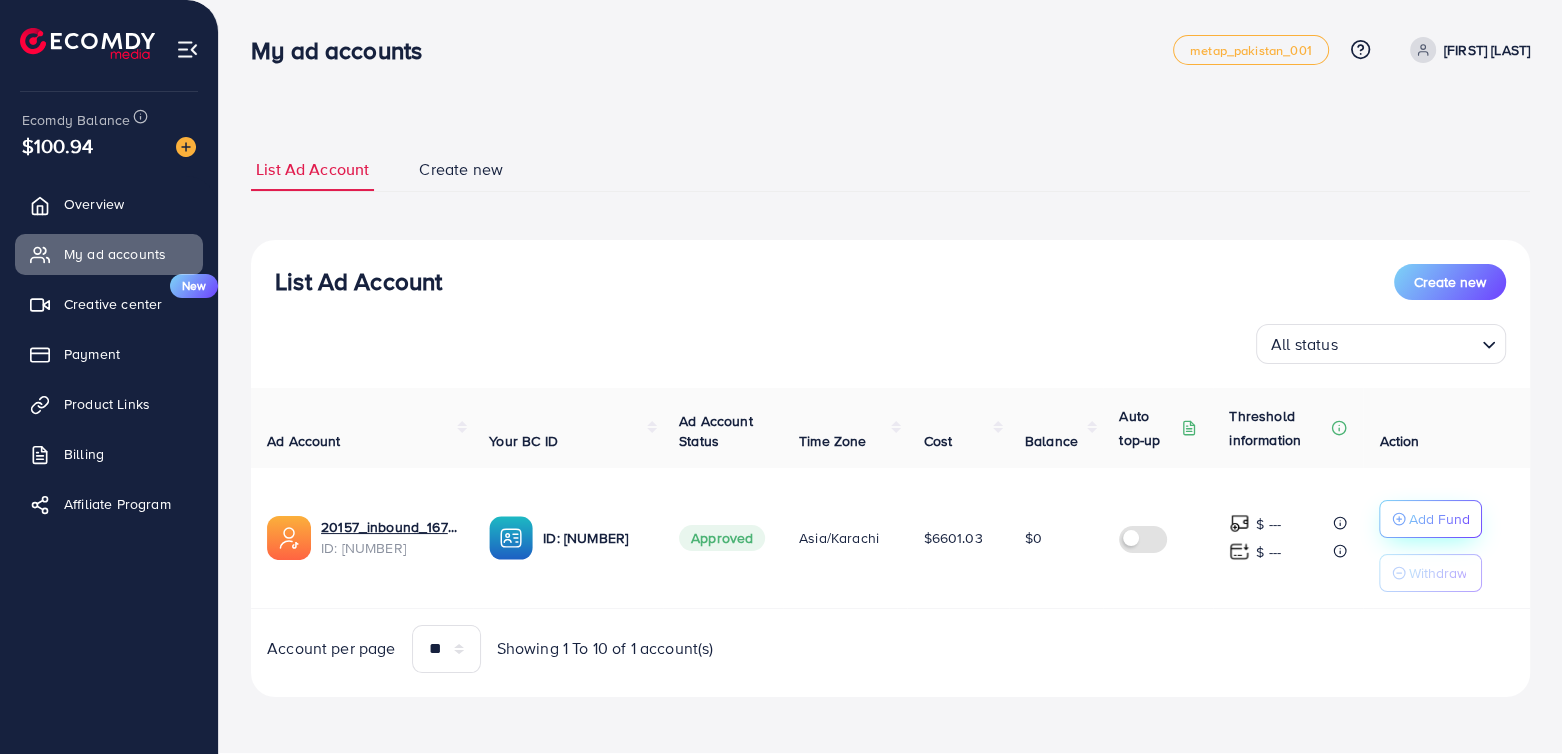 click on "Add Fund" at bounding box center [1438, 519] 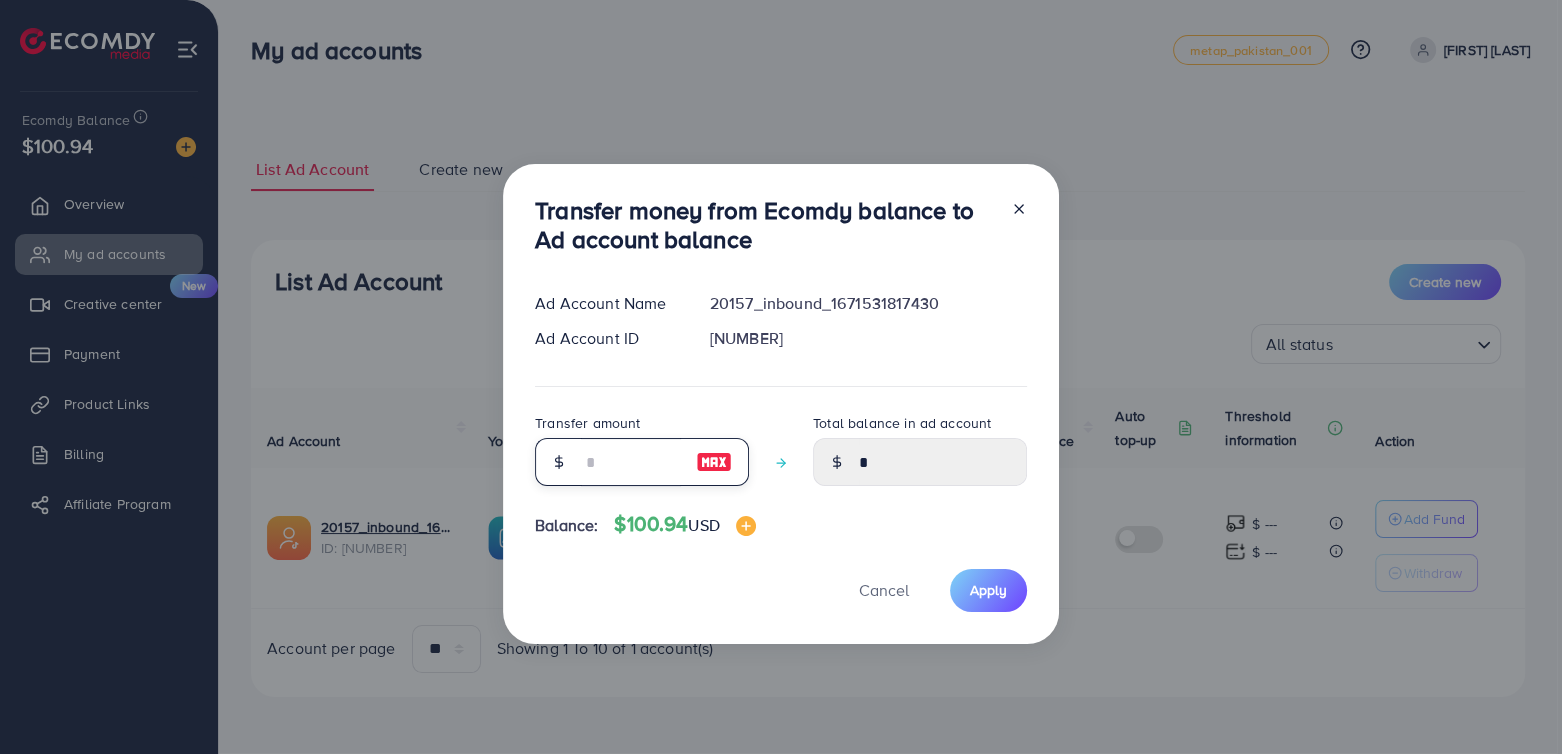 click at bounding box center [631, 462] 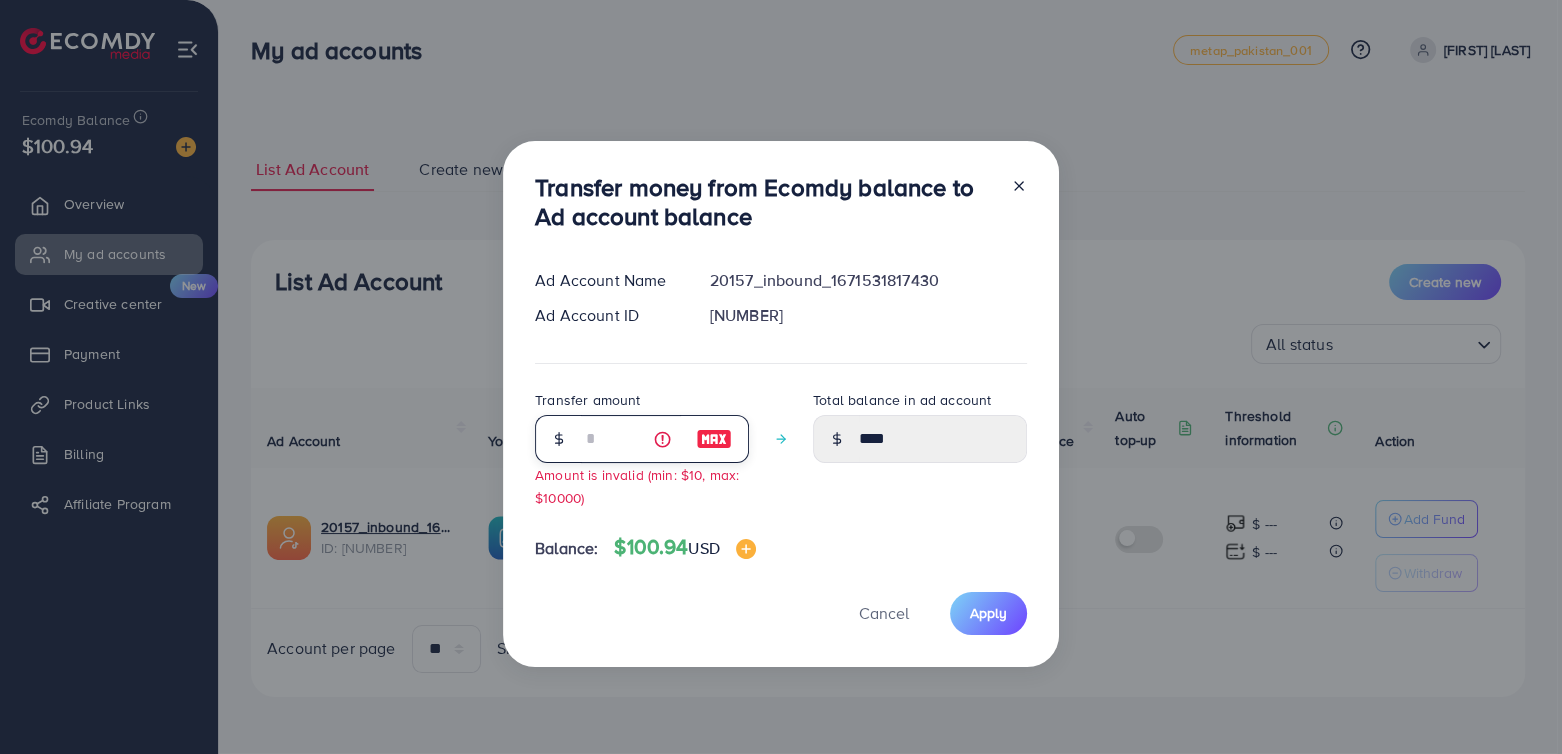 type on "**" 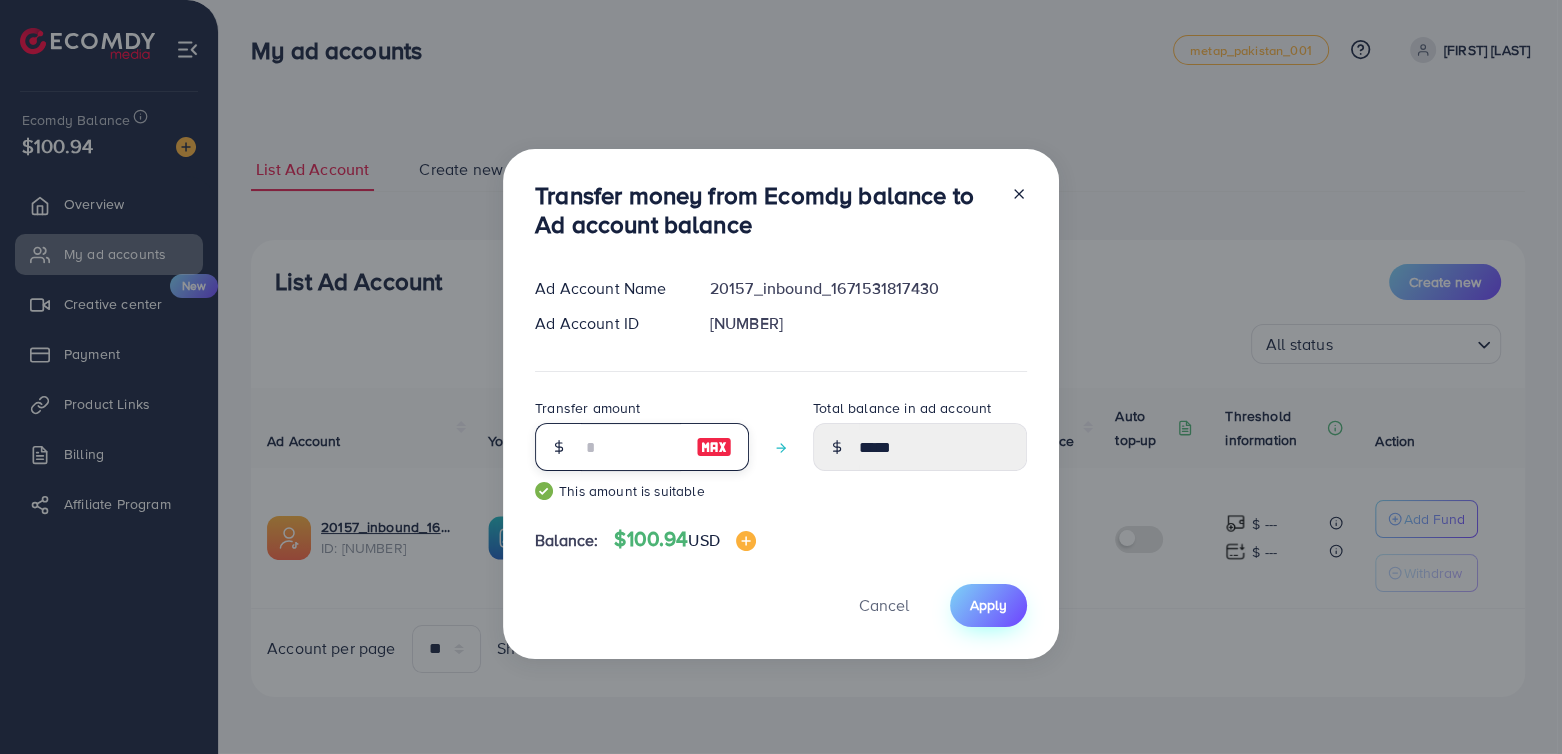 type on "**" 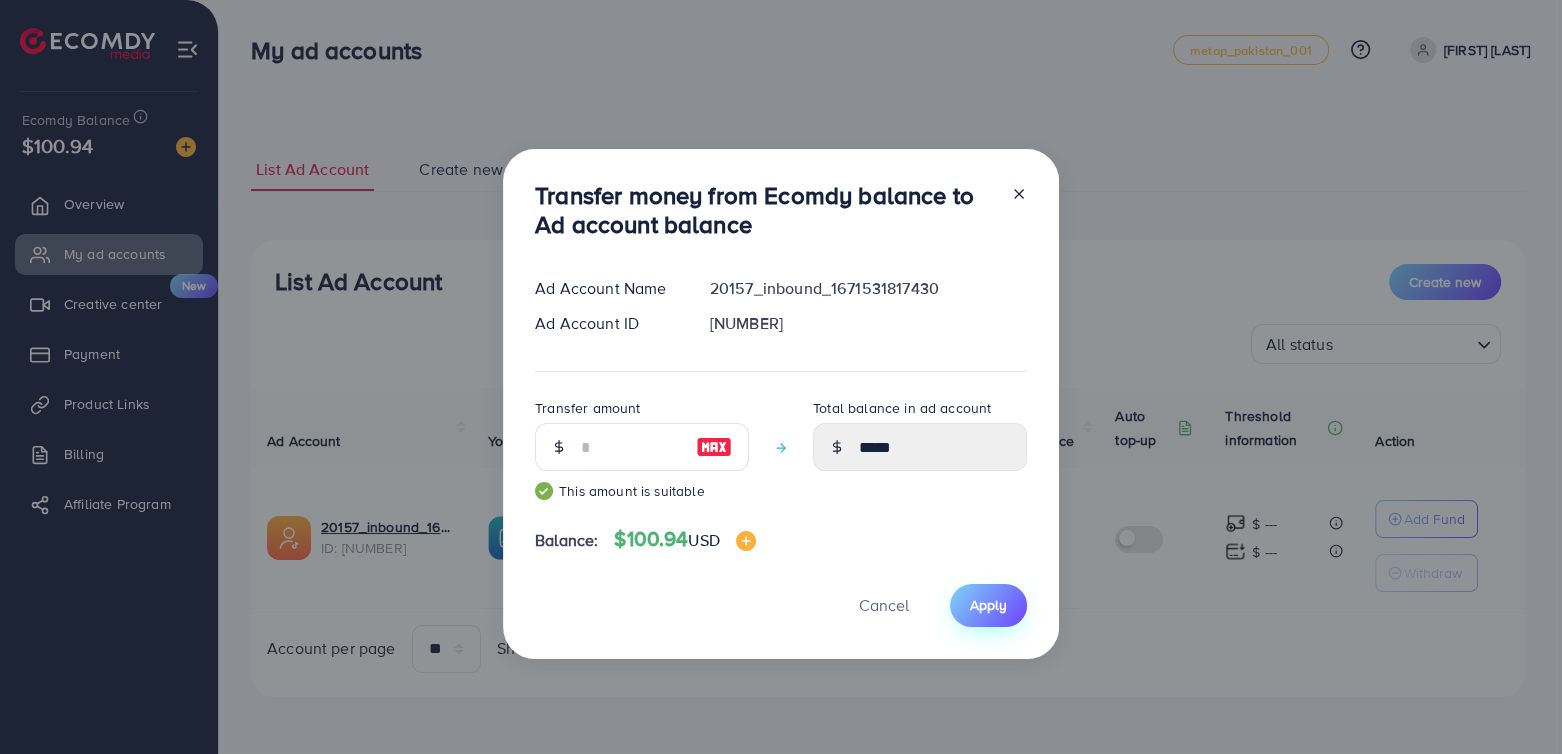 click on "Apply" at bounding box center [988, 605] 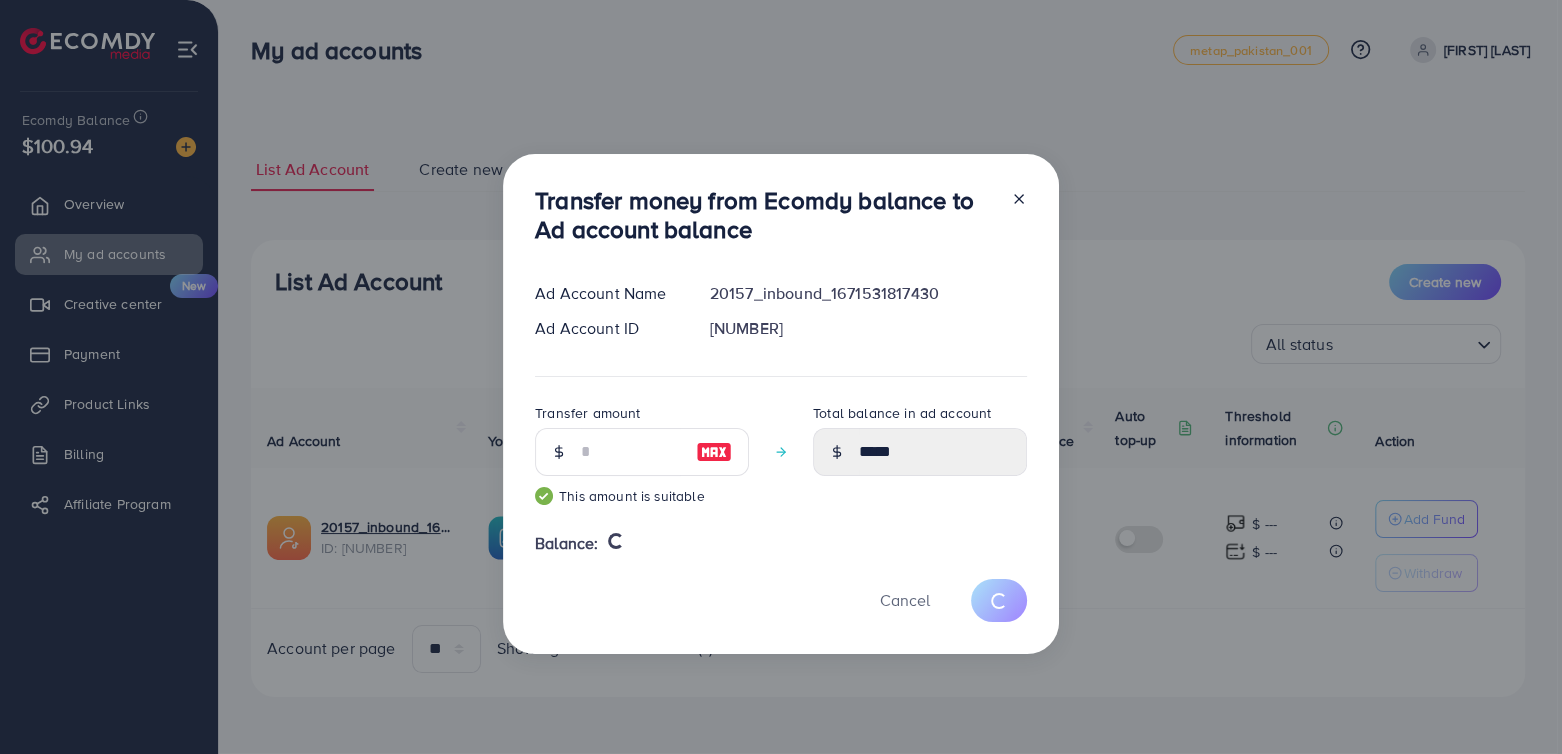 type 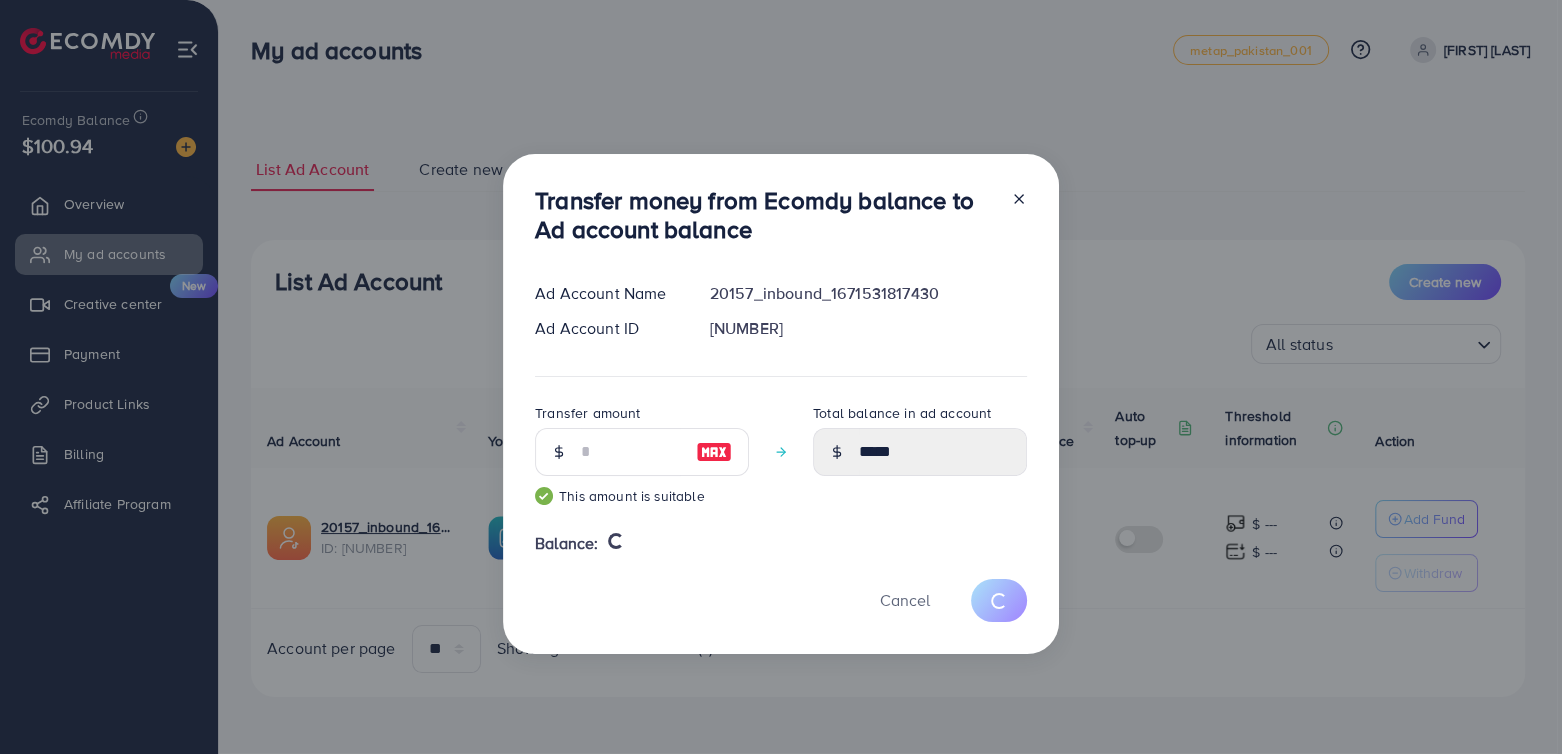 type on "*" 